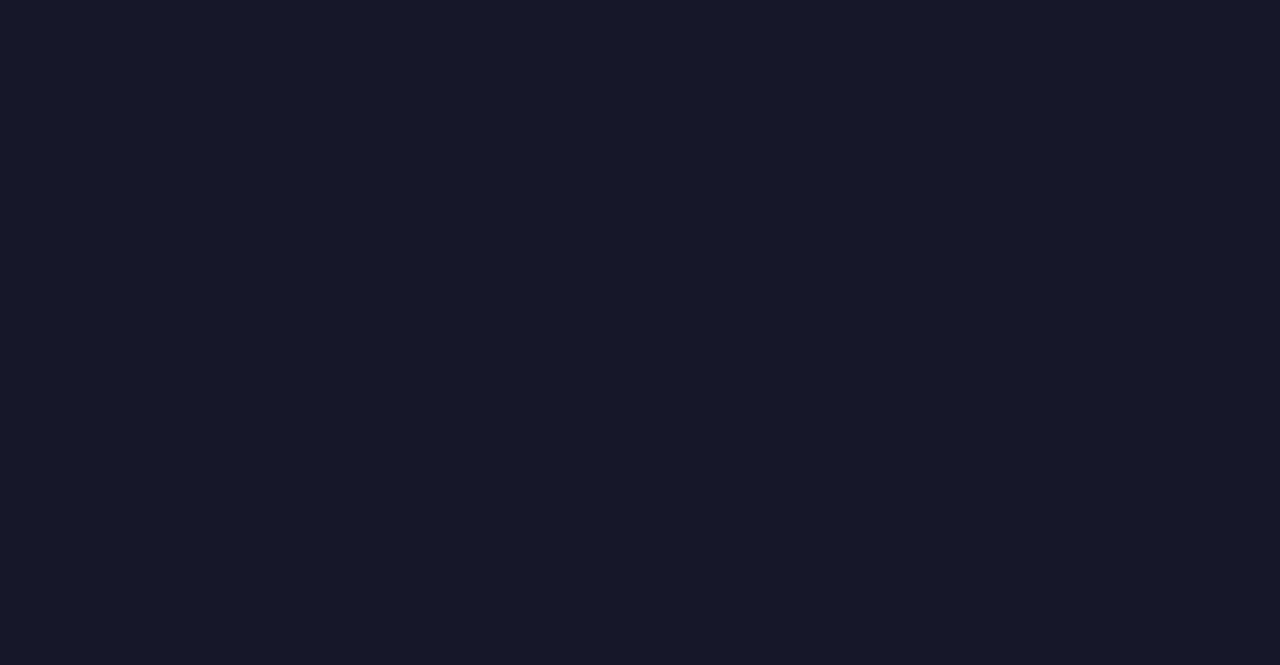 scroll, scrollTop: 0, scrollLeft: 0, axis: both 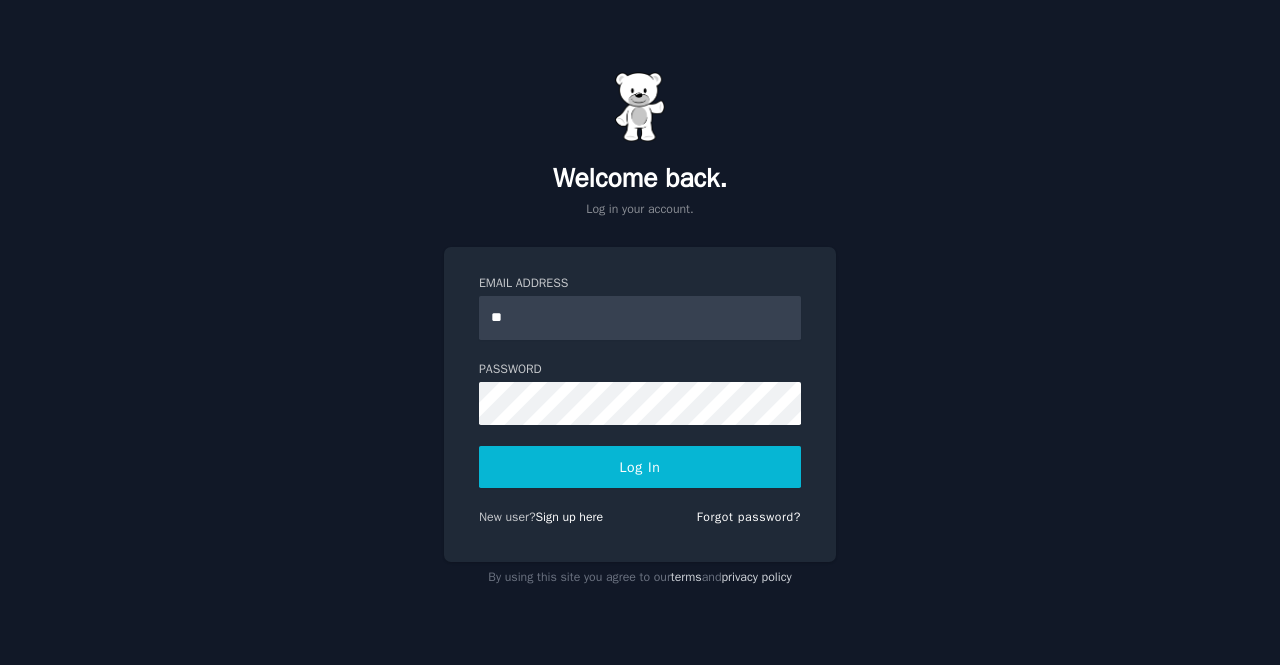 type on "**********" 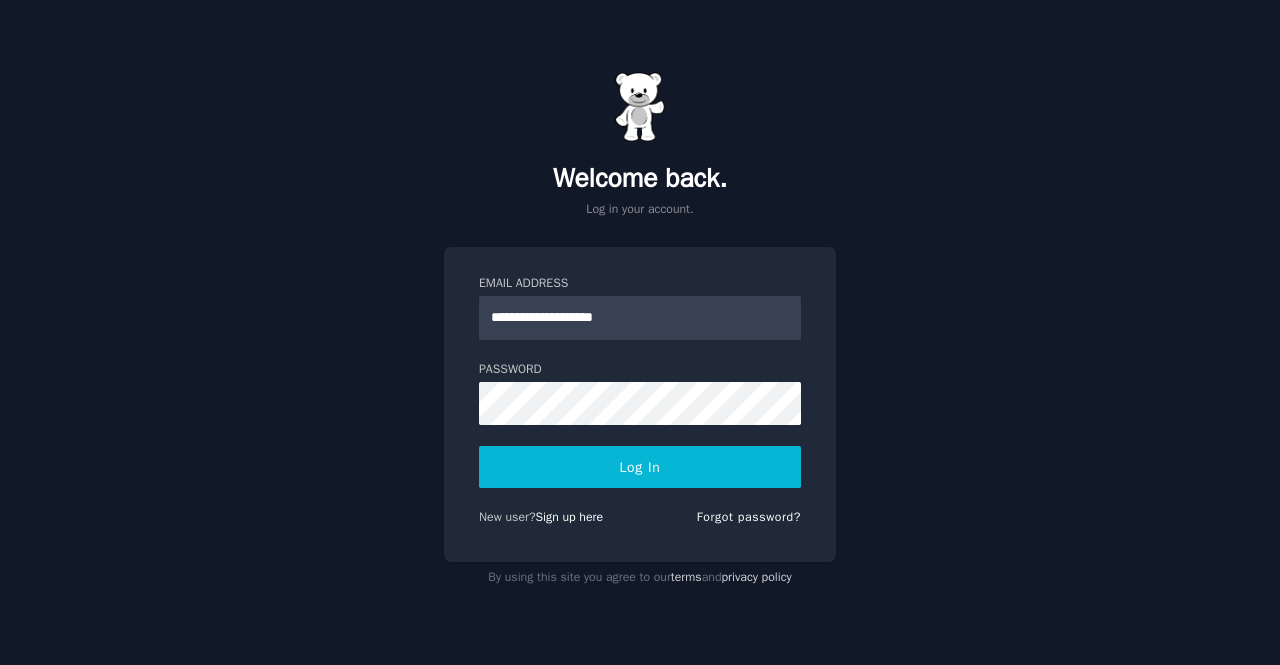 click on "Log In" at bounding box center (640, 467) 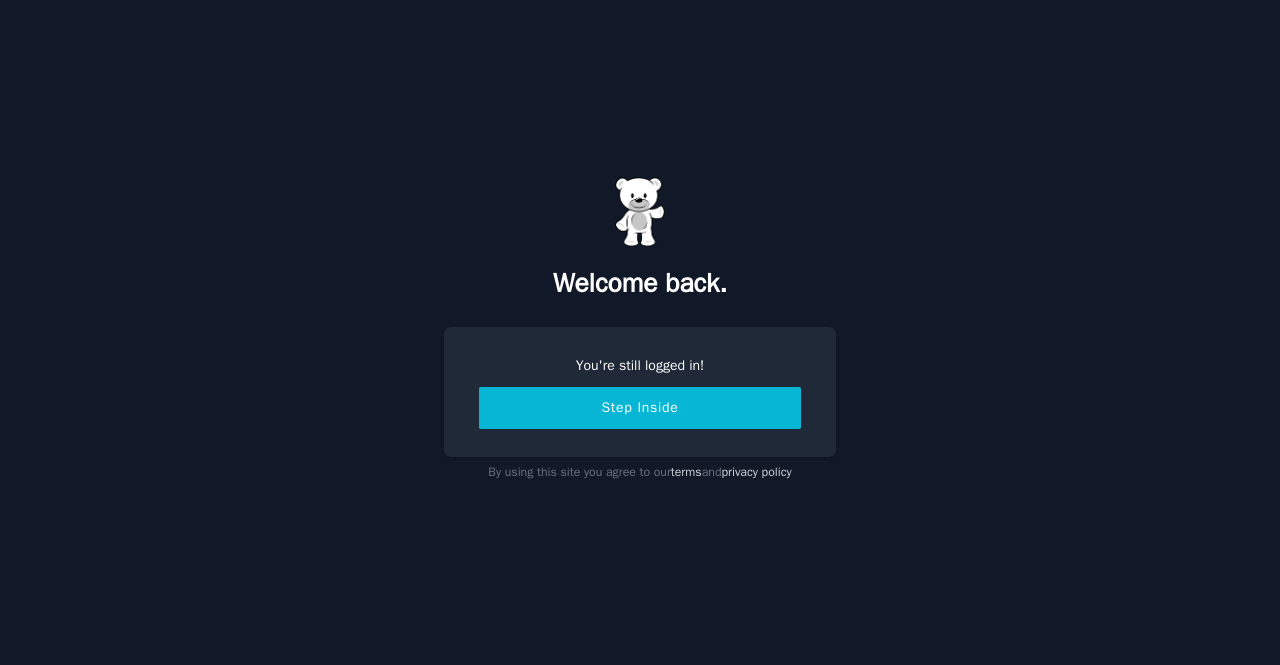 scroll, scrollTop: 0, scrollLeft: 0, axis: both 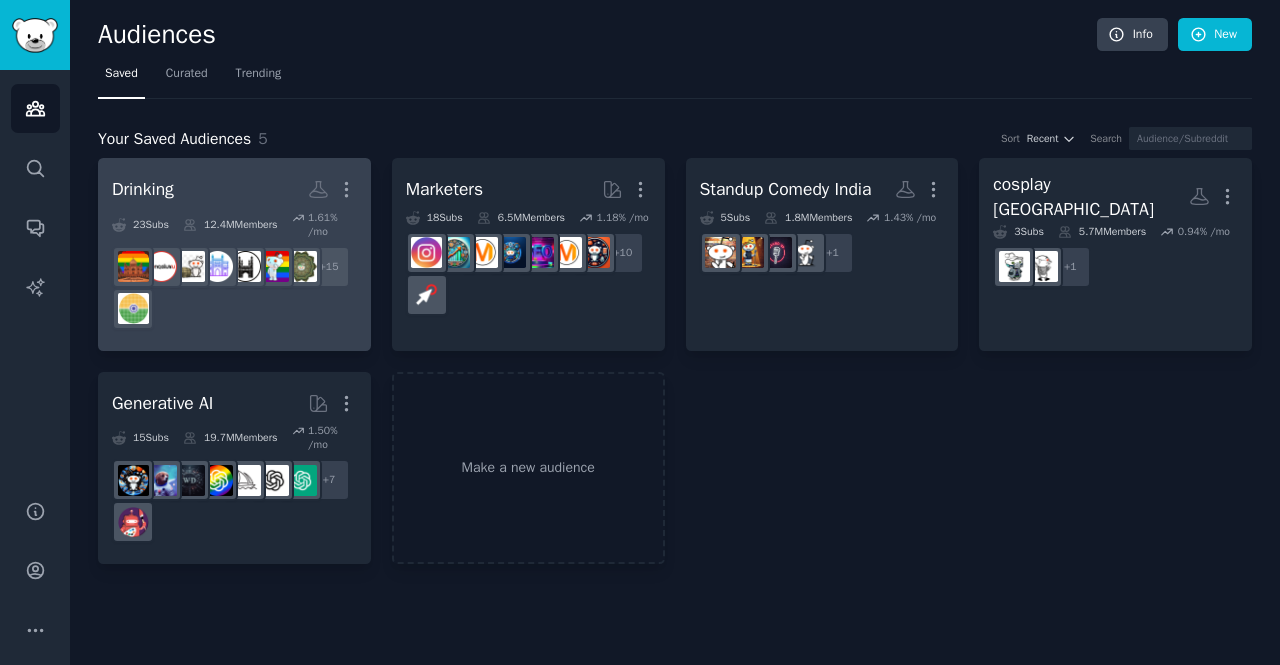 click on "Drinking More" at bounding box center [234, 189] 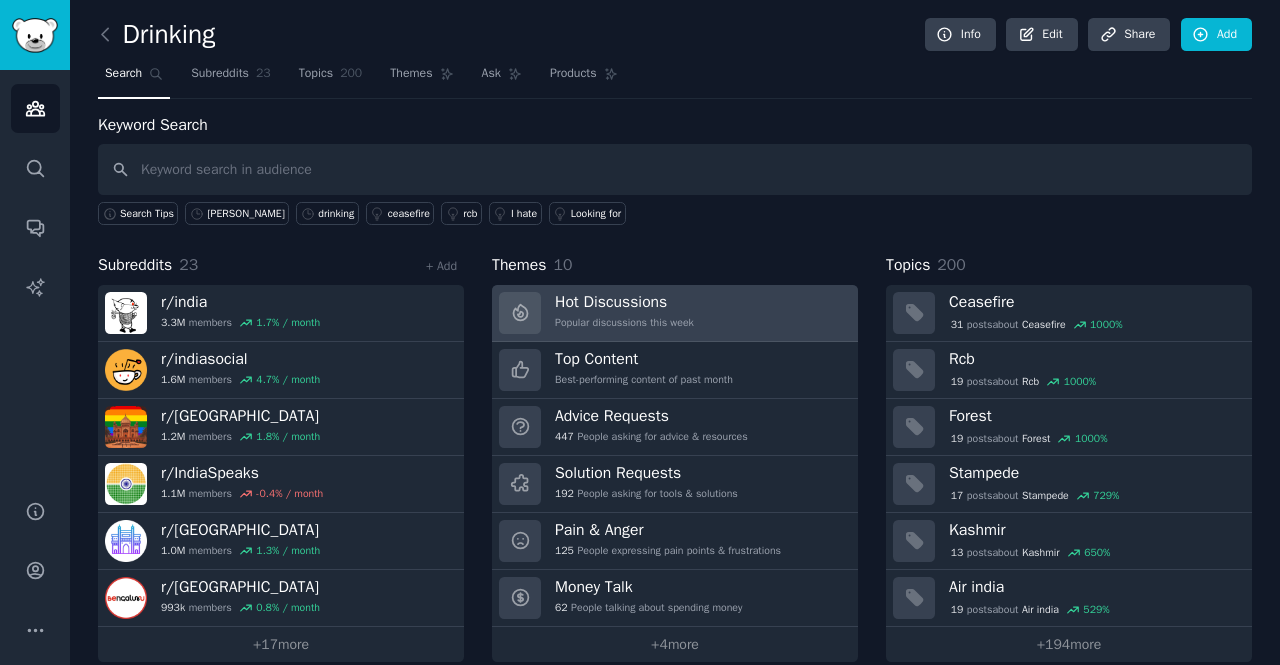 click on "Hot Discussions" at bounding box center (624, 302) 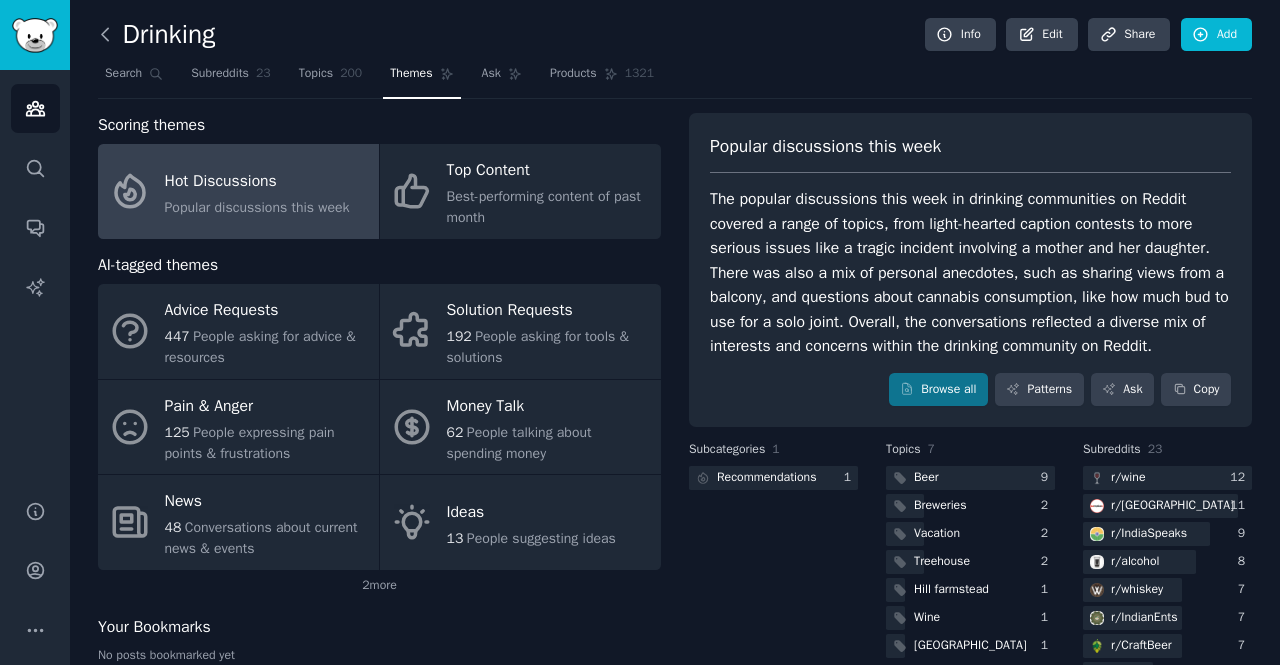 click 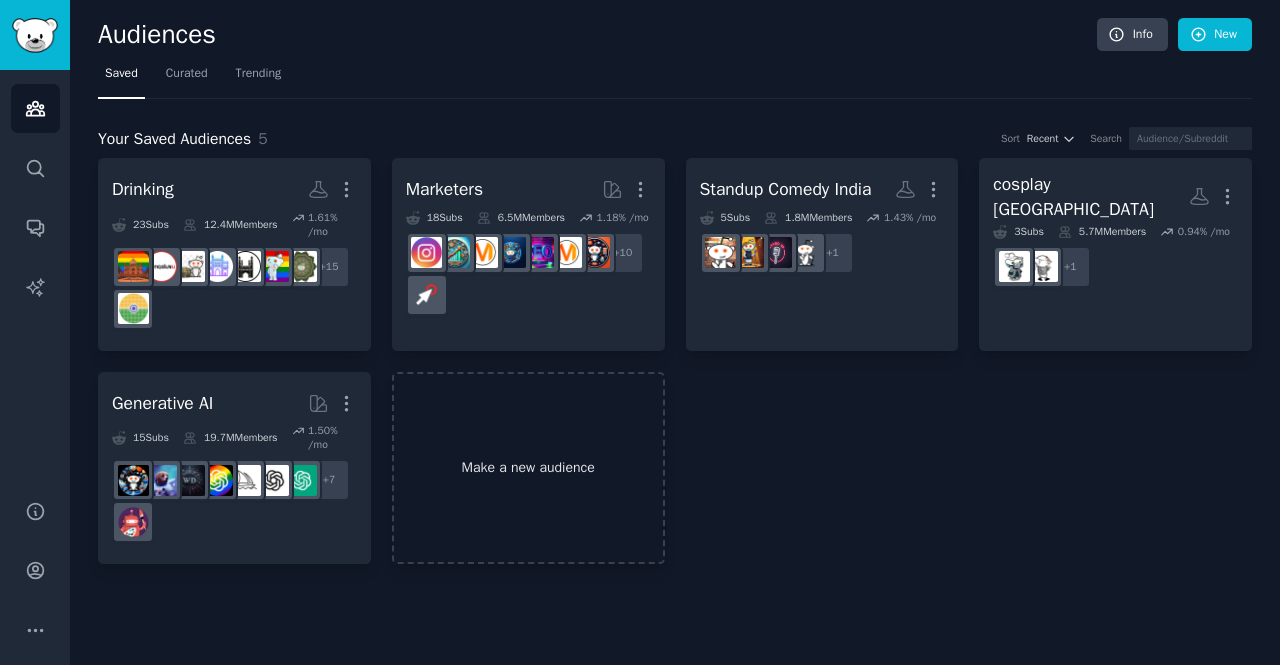 click on "Make a new audience" at bounding box center (528, 468) 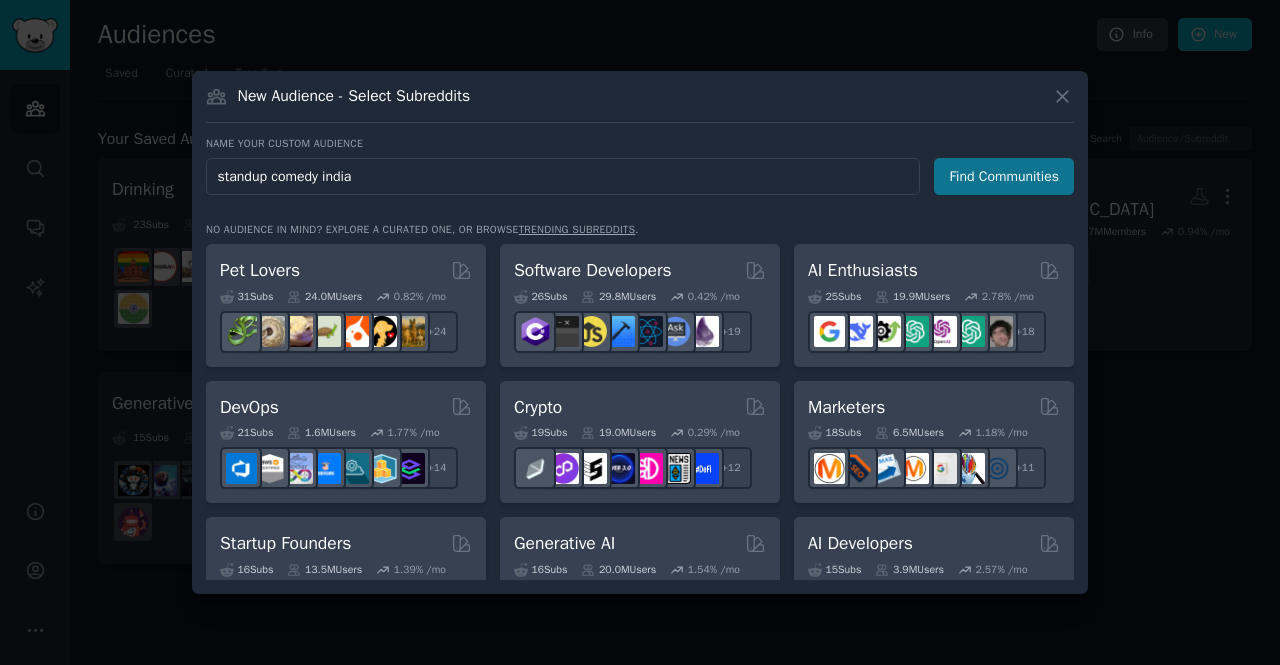 type on "standup comedy india" 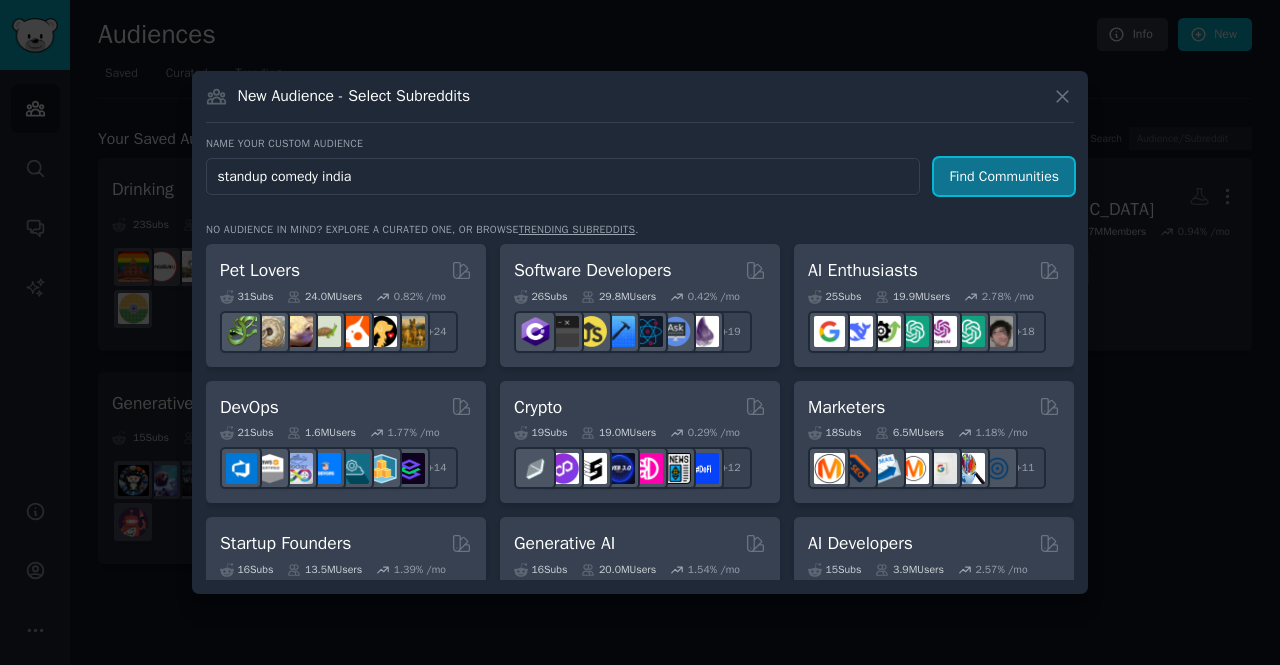 click on "Find Communities" at bounding box center (1004, 176) 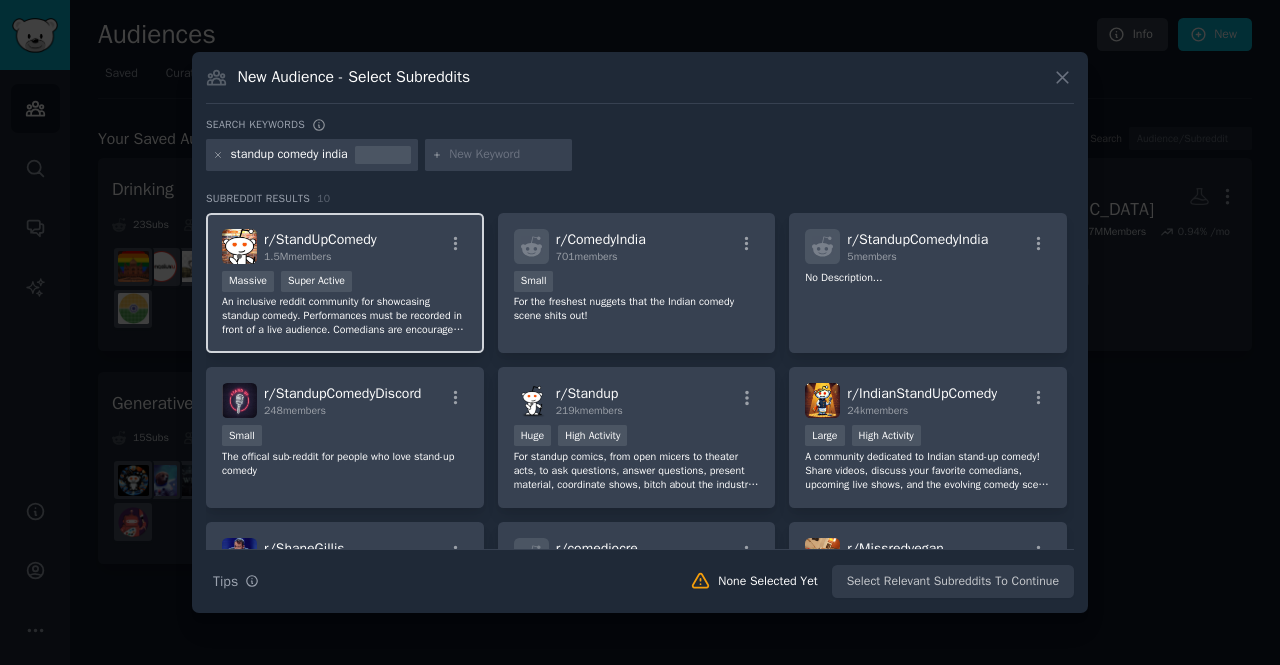 click on "r/ StandUpComedy 1.5M  members" at bounding box center [345, 246] 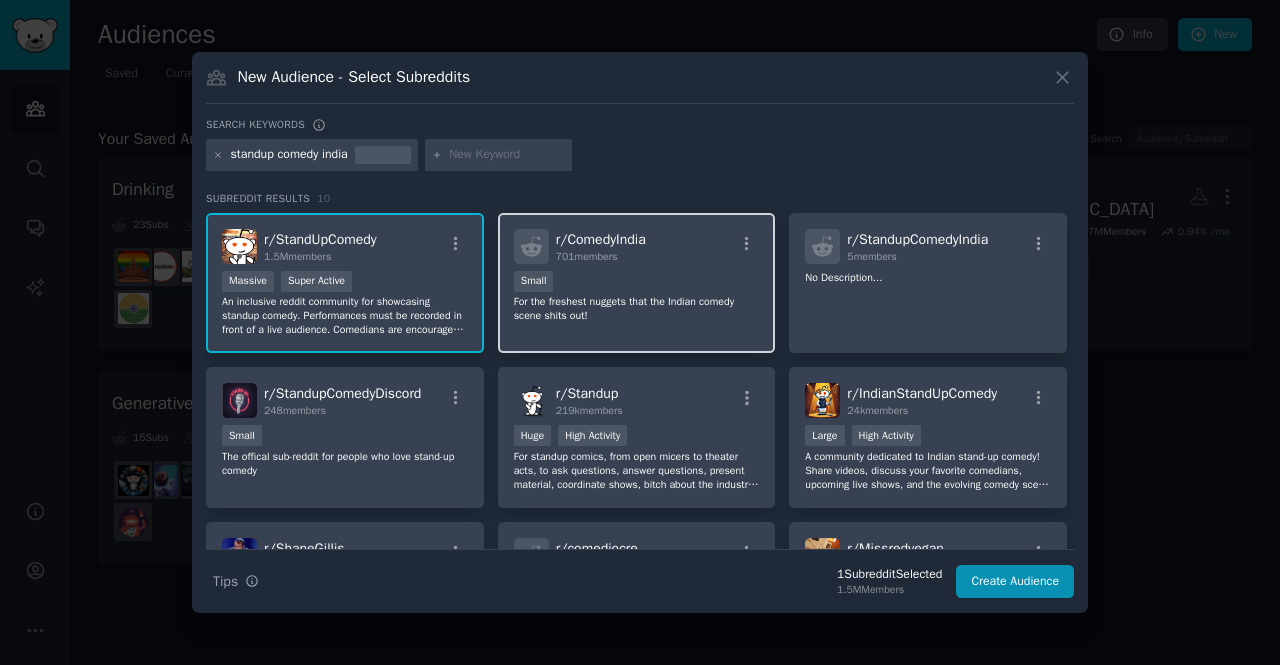 click on "r/ ComedyIndia 701  members Small For the freshest nuggets that the Indian comedy scene shits out!" at bounding box center [637, 283] 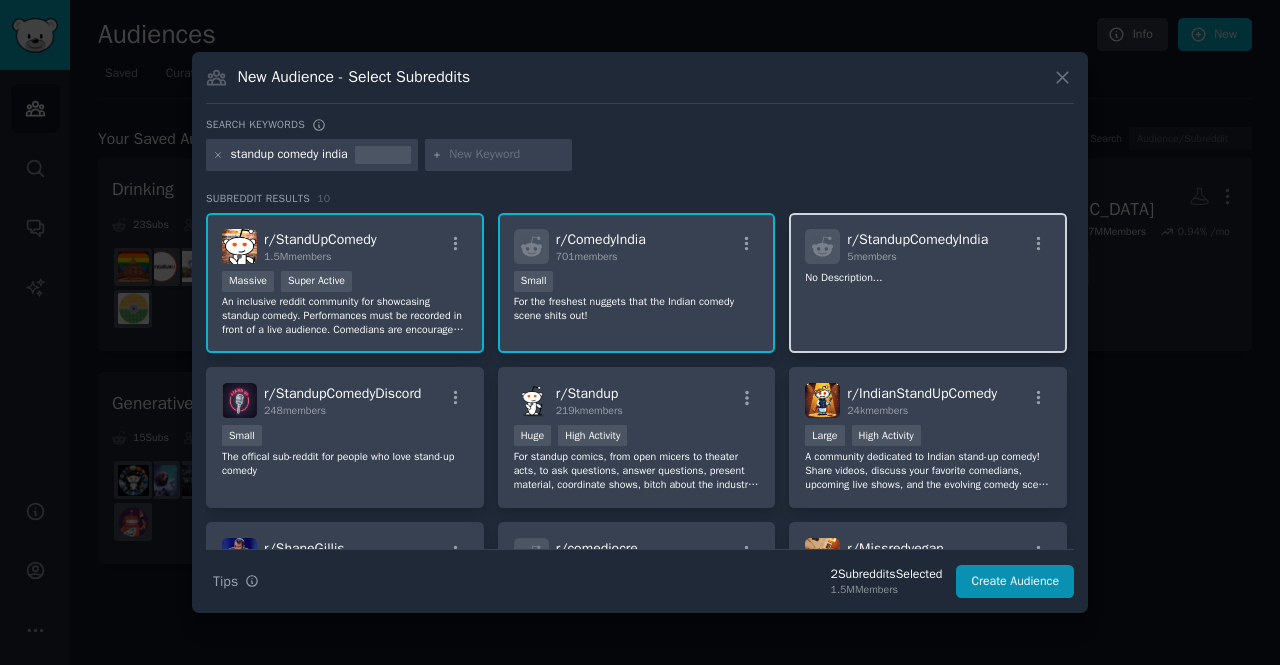 click on "No Description..." 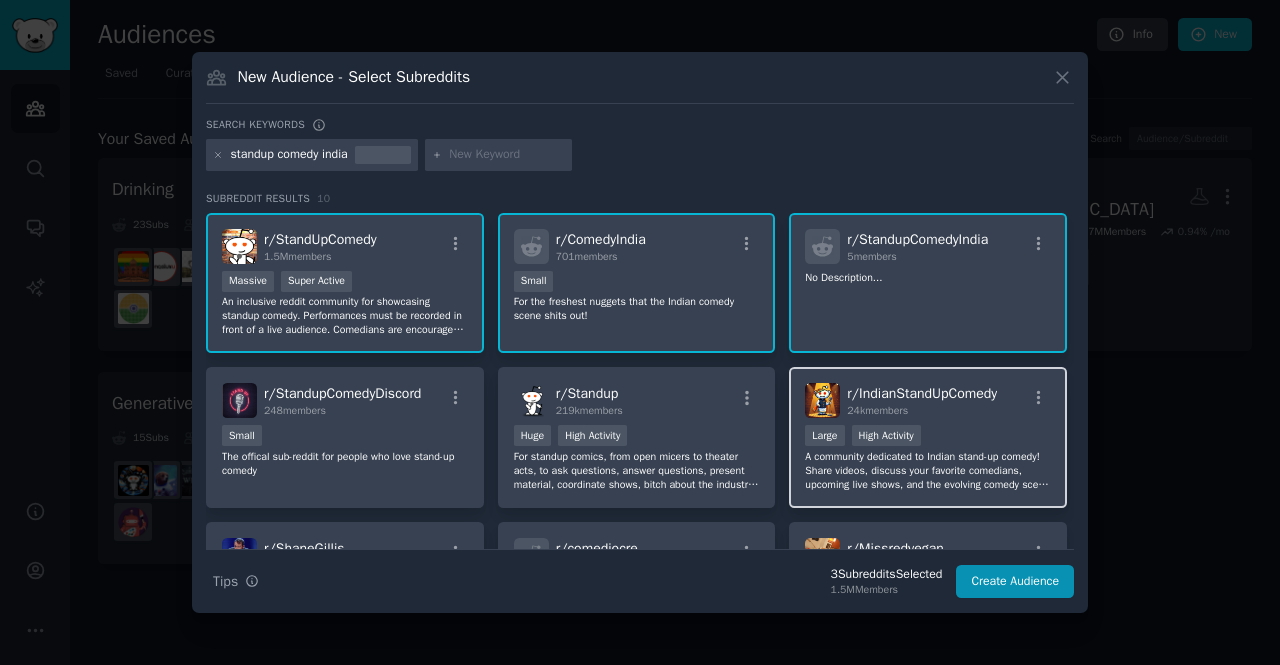 click on "24k  members" at bounding box center [922, 411] 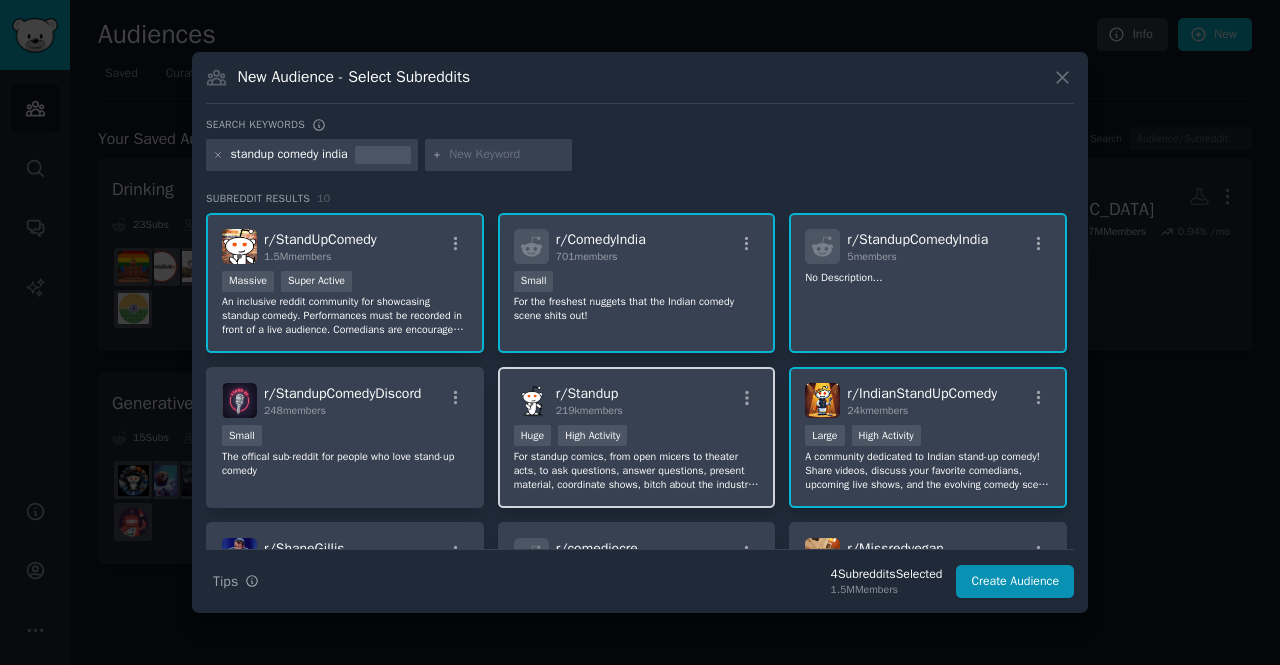 click on "Huge High Activity" at bounding box center [637, 437] 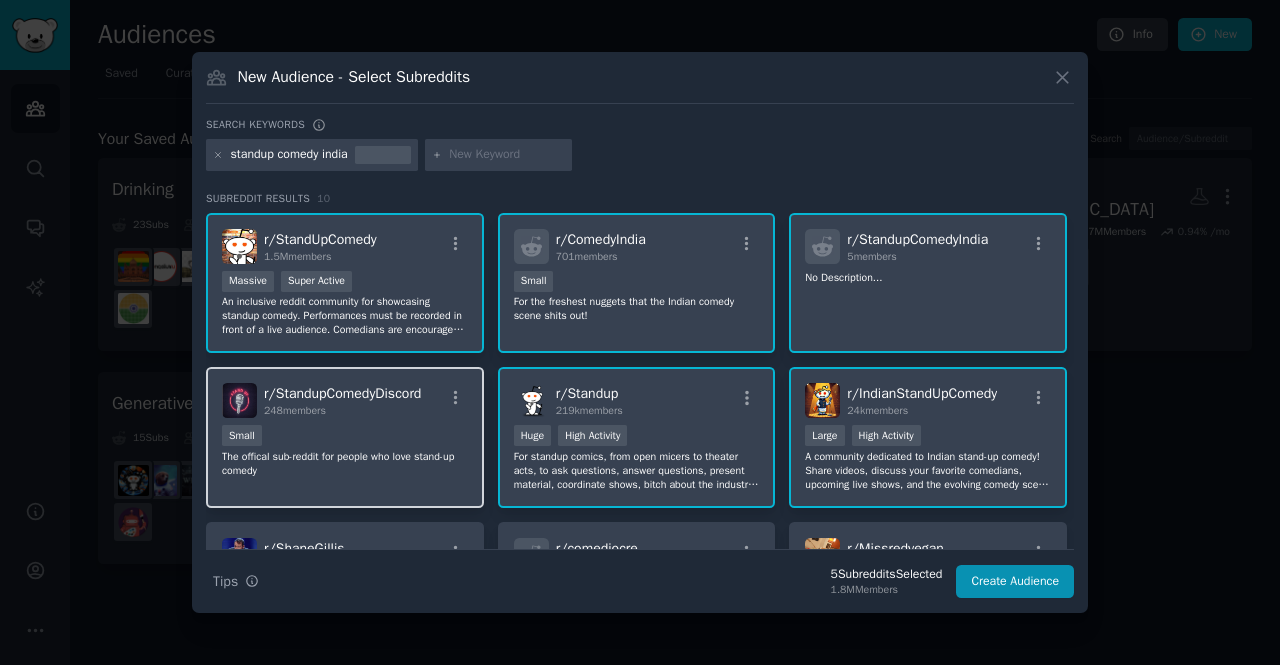 click on "Small" at bounding box center [345, 437] 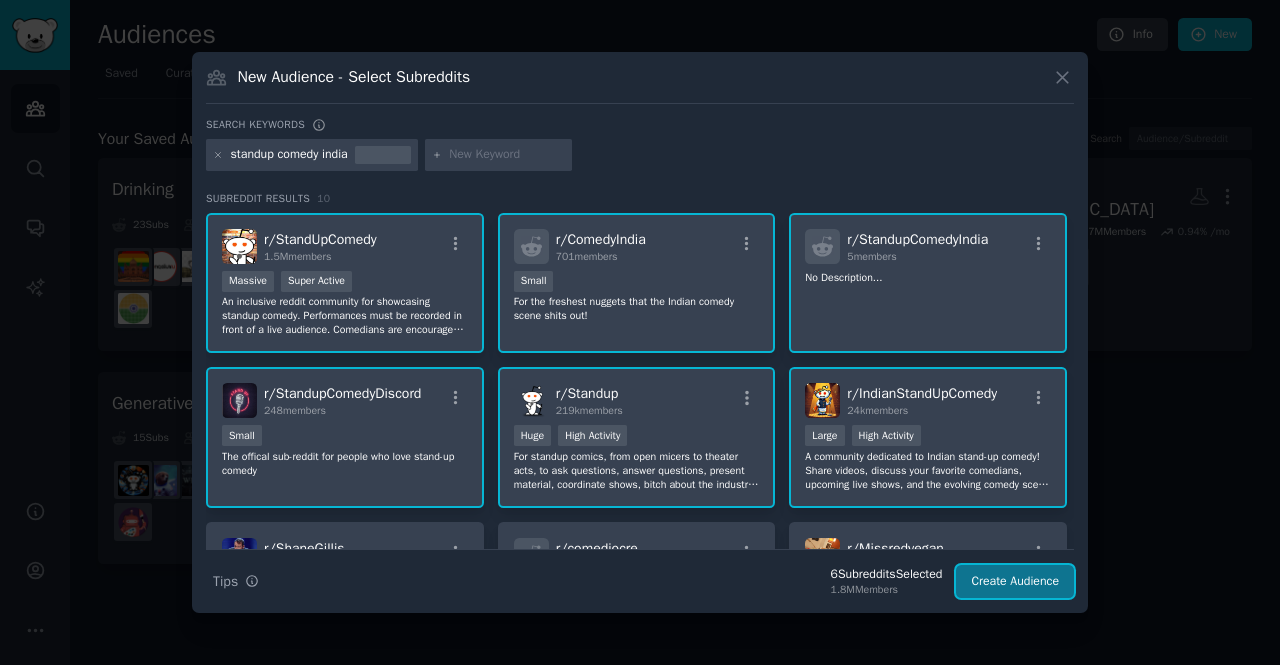 click on "Create Audience" at bounding box center (1015, 582) 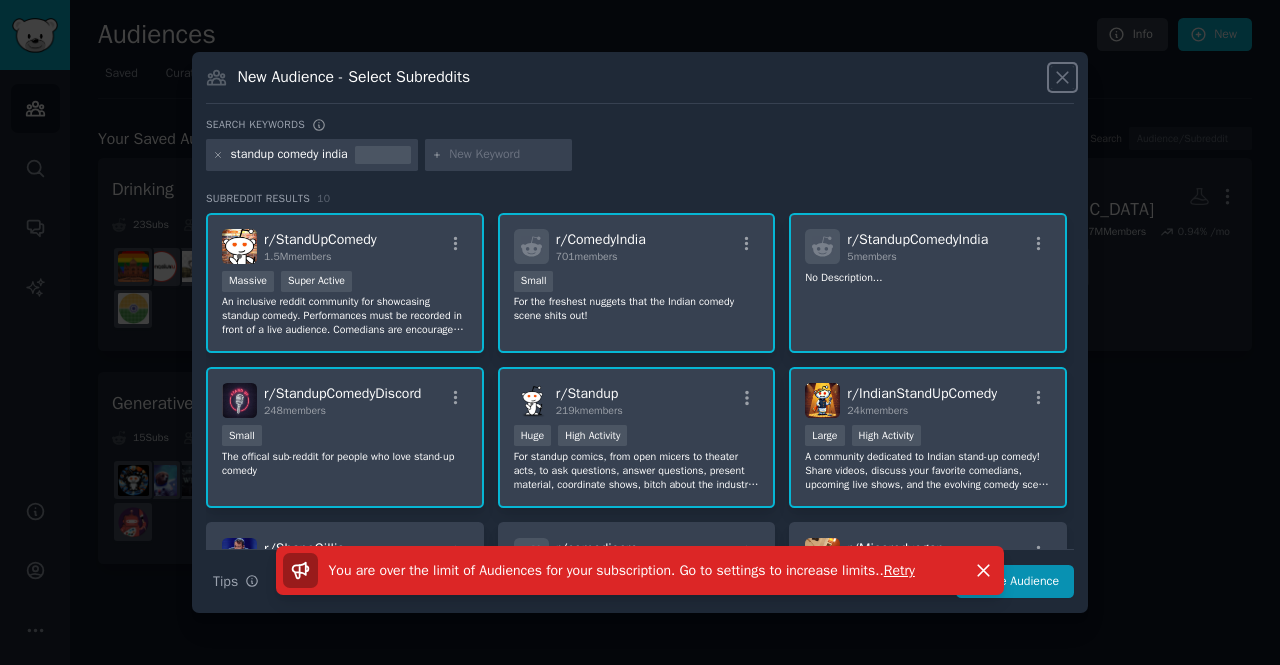 click 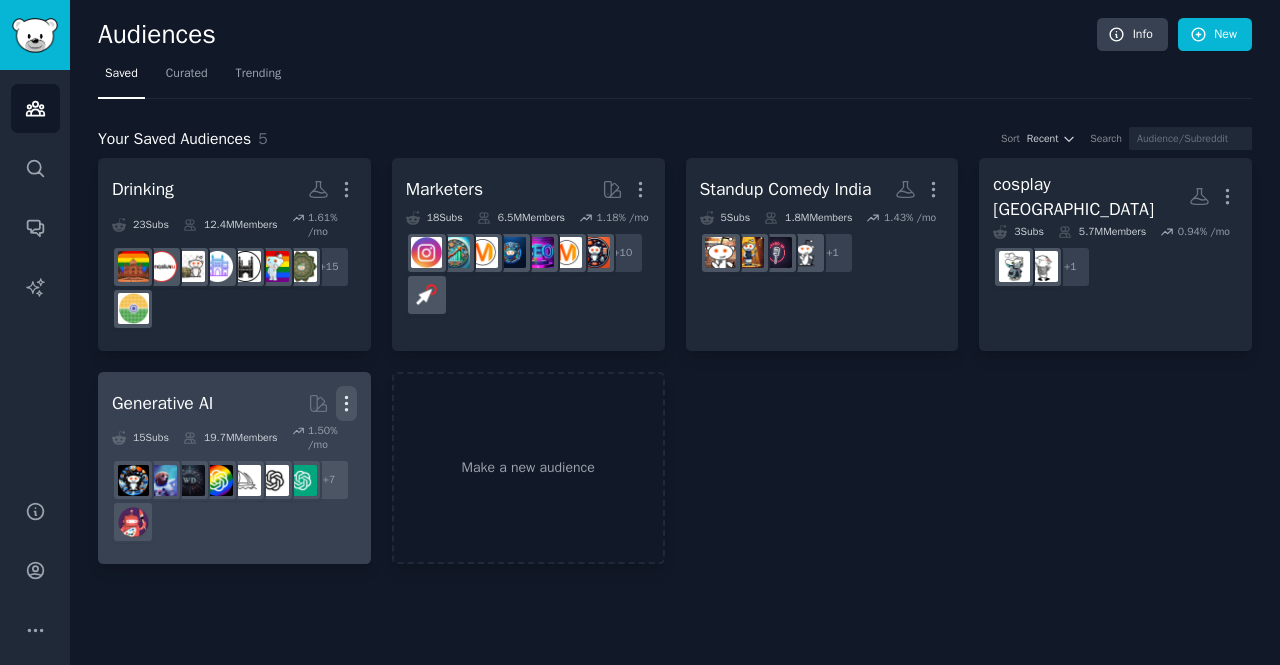 click 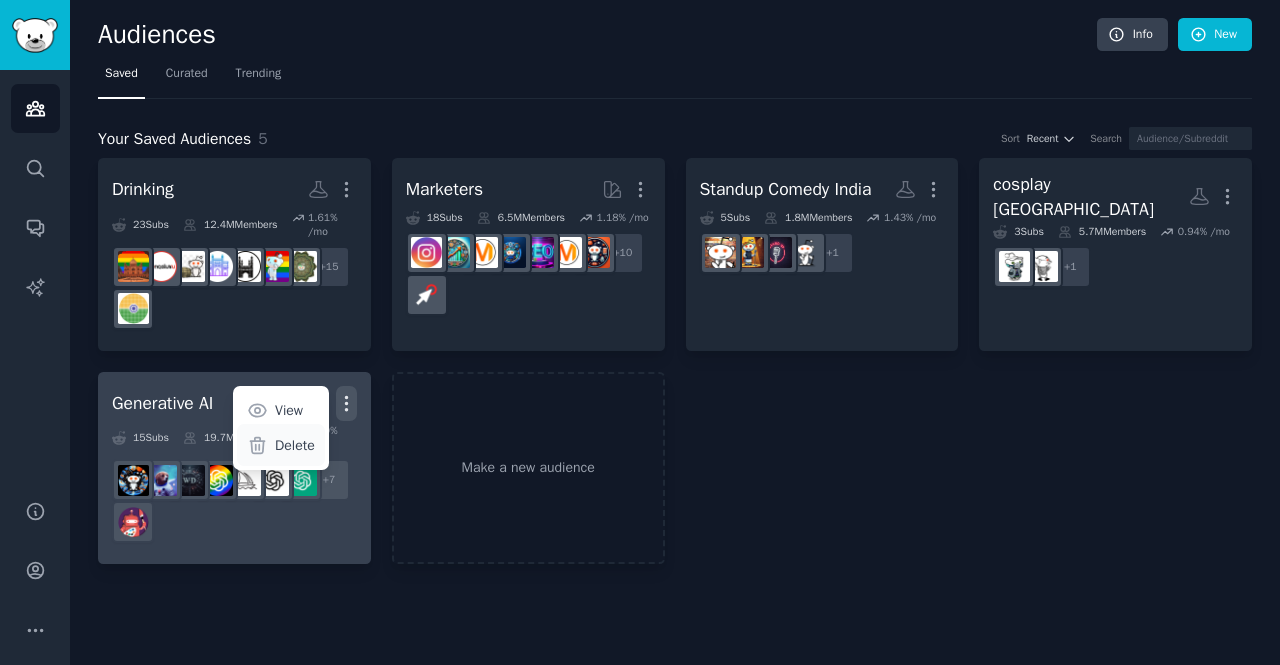 click on "Delete" at bounding box center (295, 445) 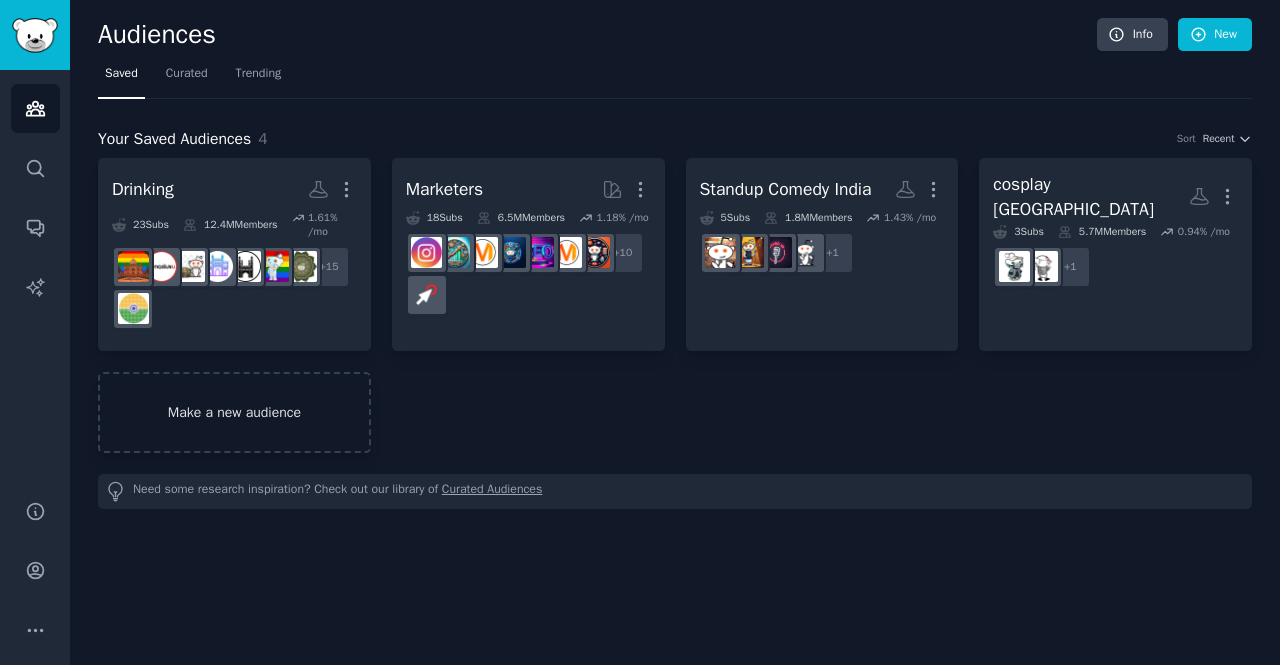 click on "Make a new audience" at bounding box center [234, 412] 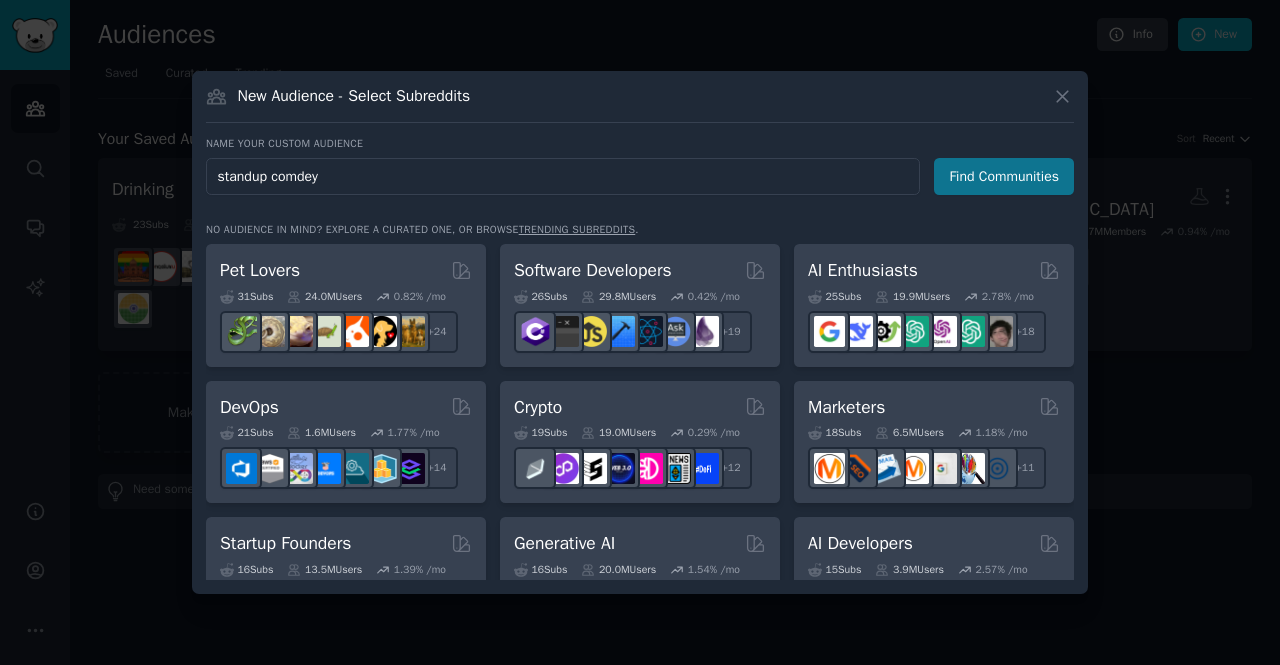 type on "standup comdey" 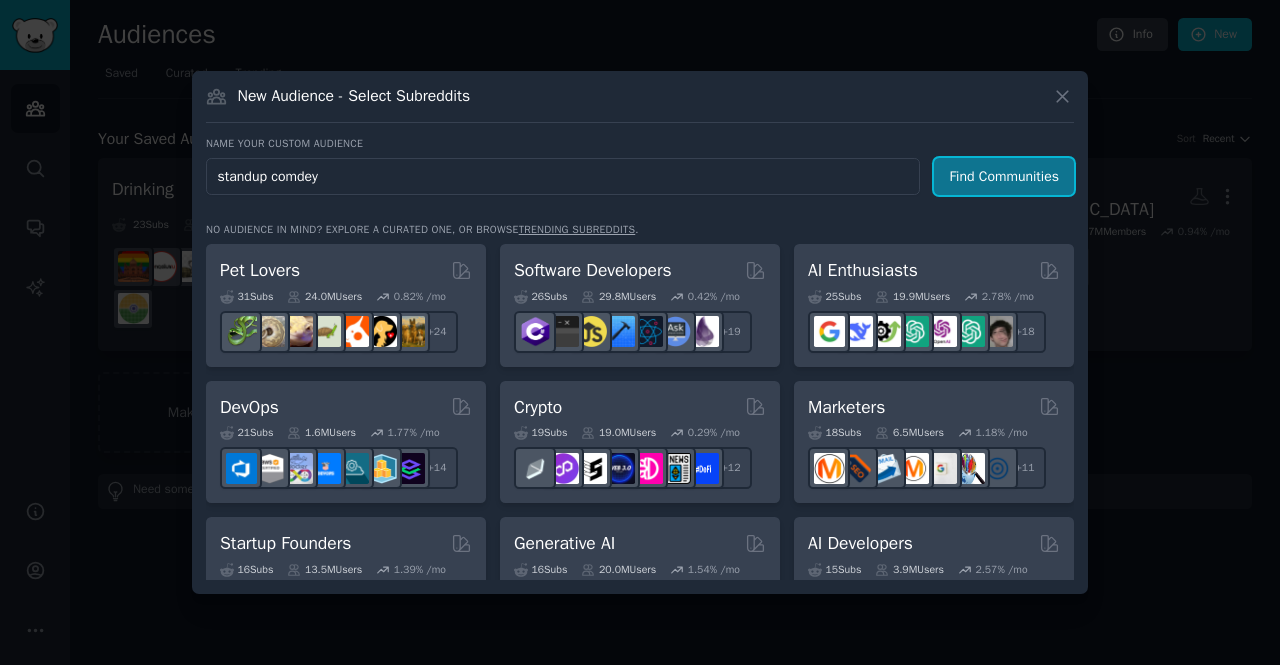 click on "Find Communities" at bounding box center (1004, 176) 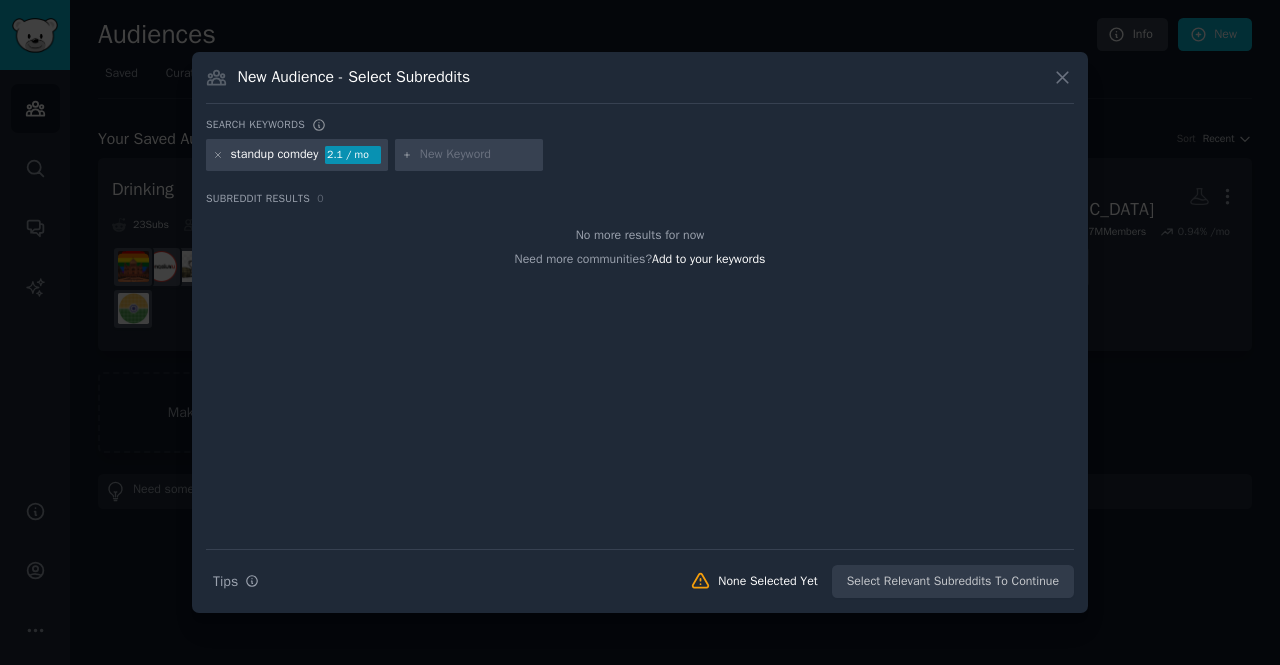 drag, startPoint x: 1077, startPoint y: 68, endPoint x: 1061, endPoint y: 71, distance: 16.27882 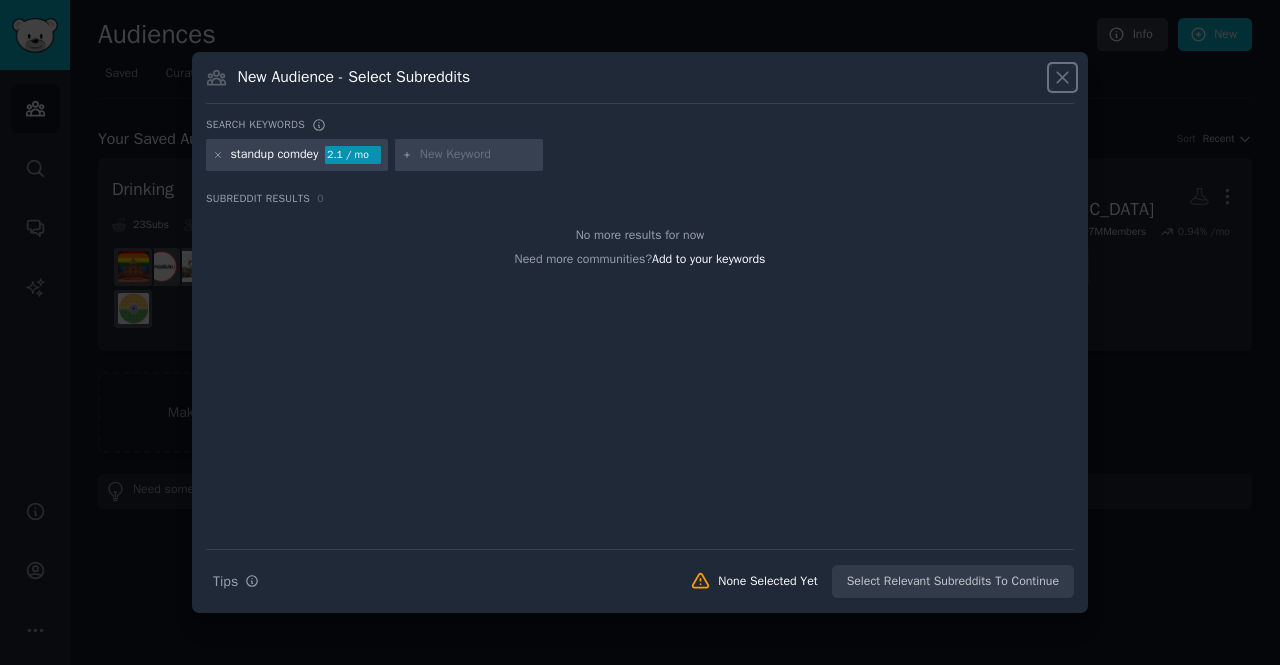 click 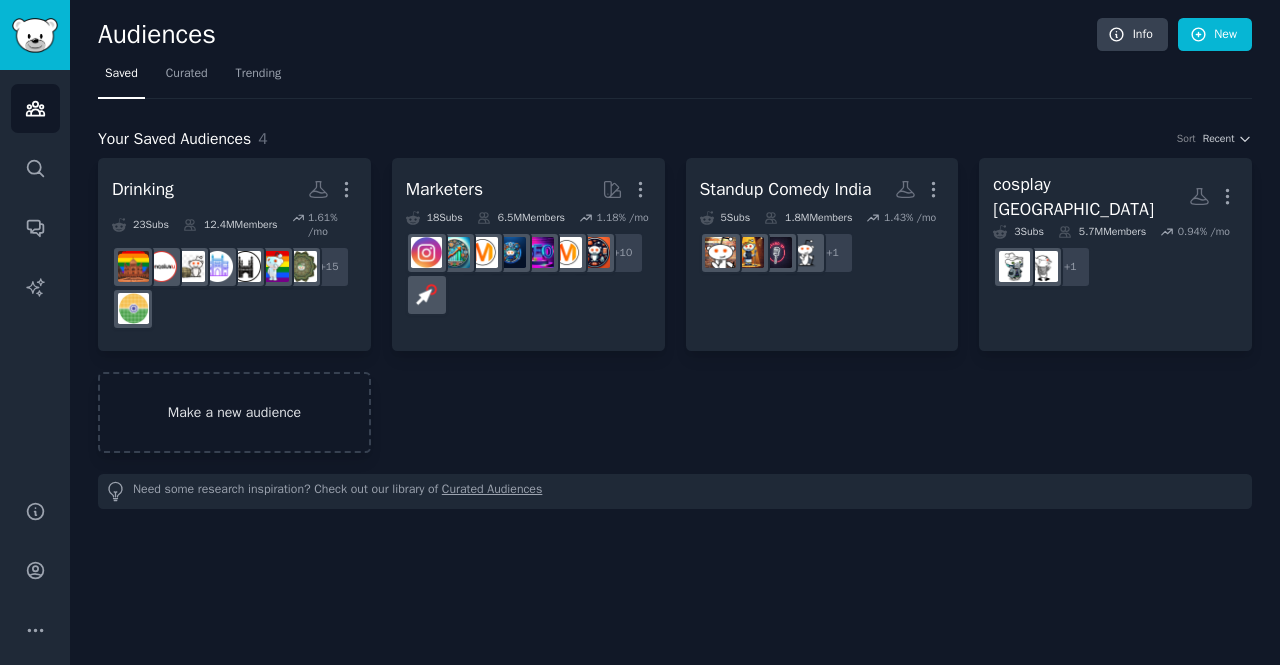 click on "Make a new audience" at bounding box center (234, 412) 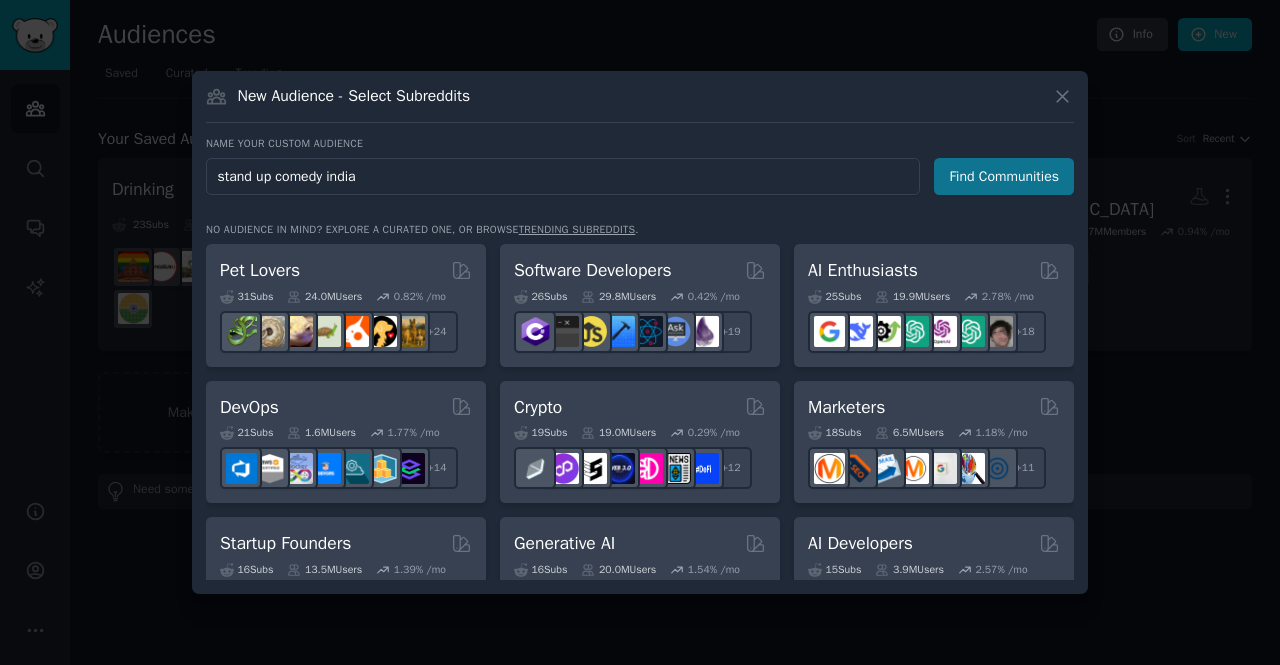 type on "stand up comedy india" 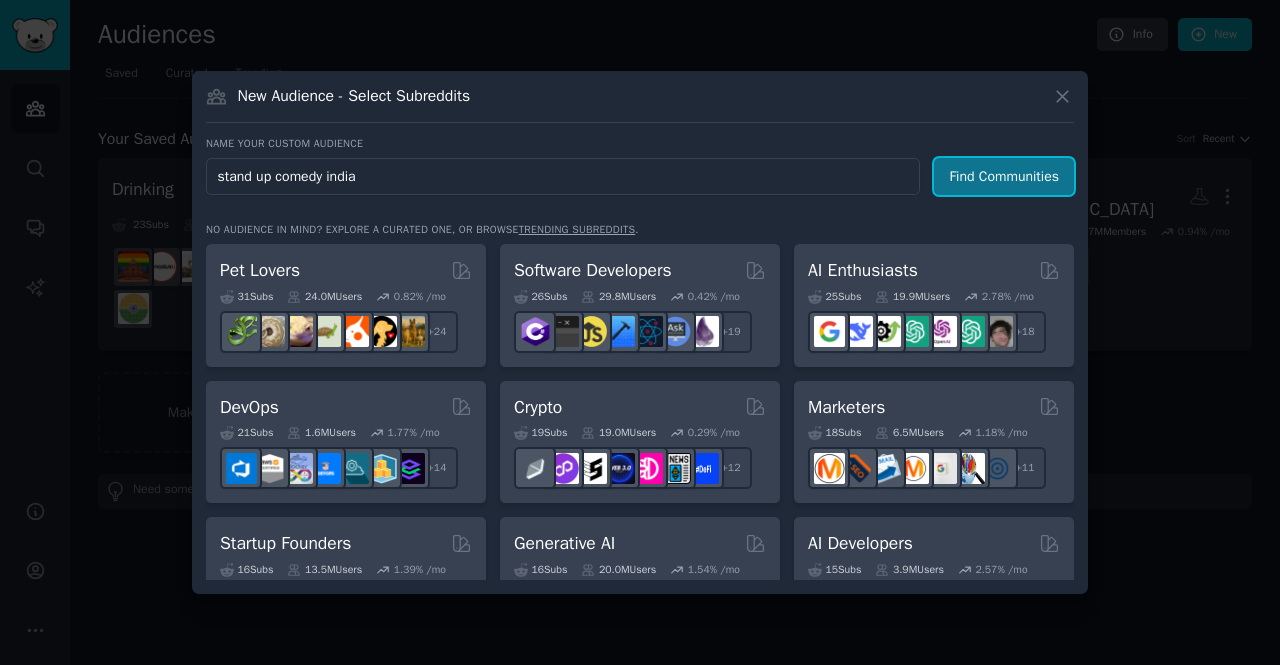 click on "Find Communities" at bounding box center [1004, 176] 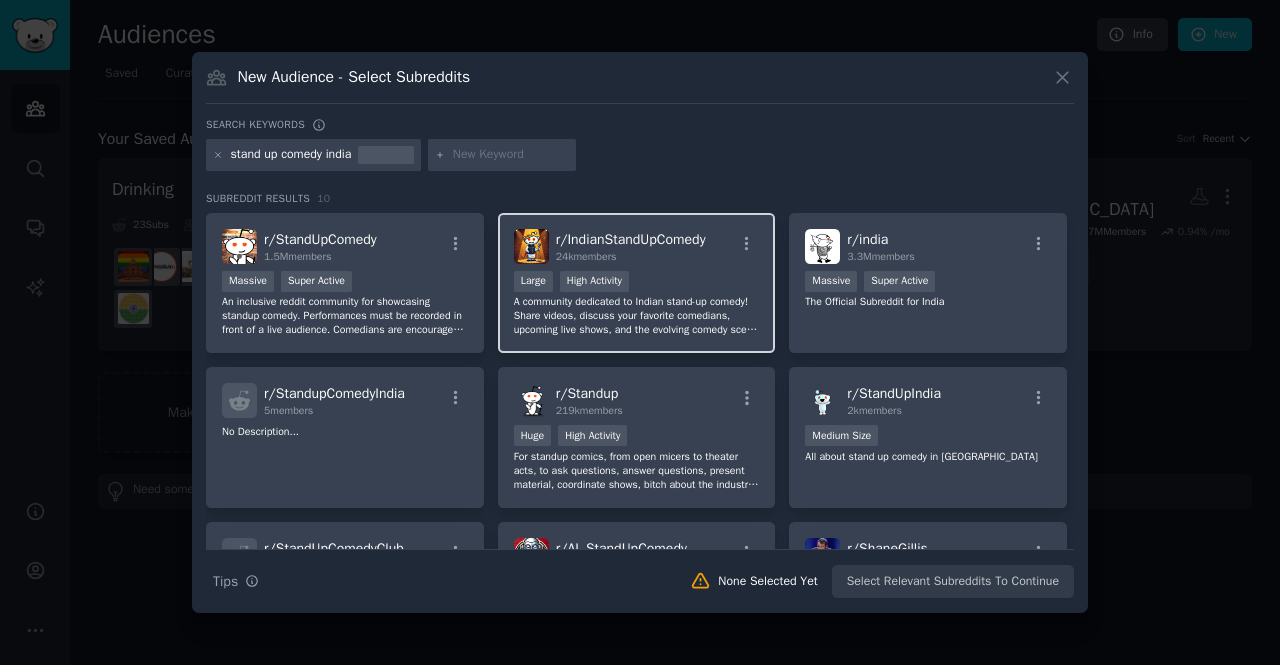 click on "Large High Activity" at bounding box center [637, 283] 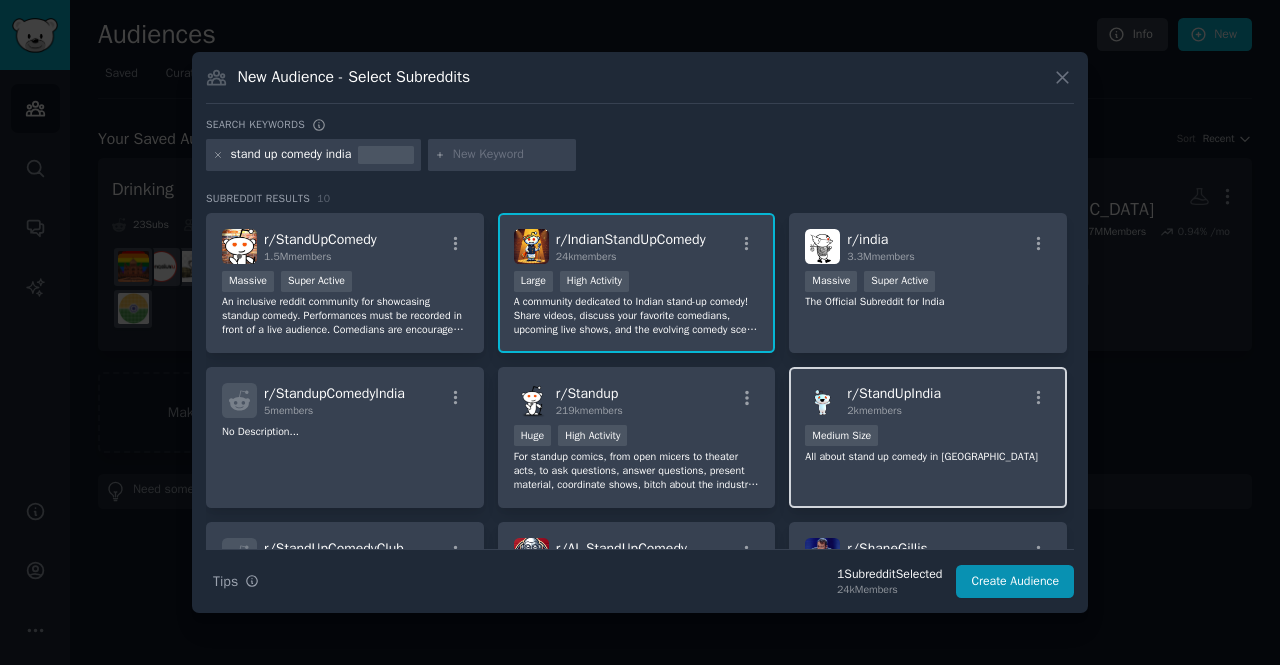 click on "r/ StandUpIndia 2k  members Medium Size All about stand up comedy in India" at bounding box center (928, 437) 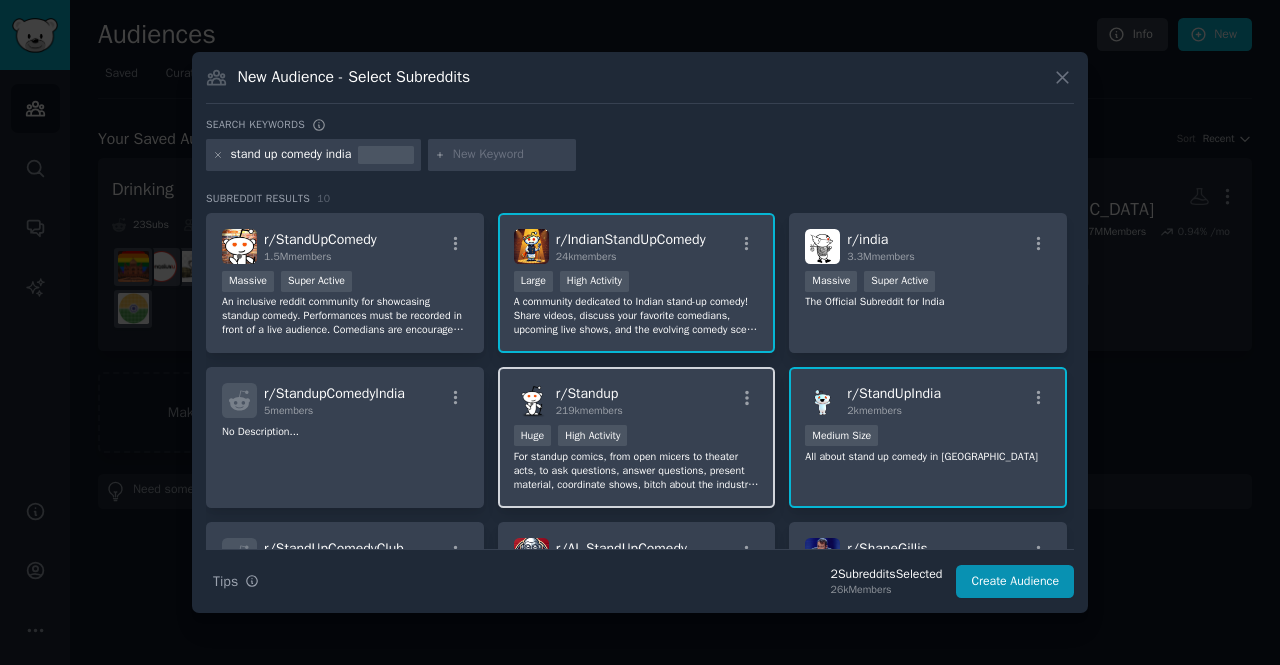 click on "r/ Standup 219k  members Huge High Activity For standup comics, from open micers to theater acts, to ask questions, answer questions, present material, coordinate shows, bitch about the industry, swap horror stories, and assorted bullshittery.
Read the sticky post for details on what you can post on this sub." at bounding box center (637, 437) 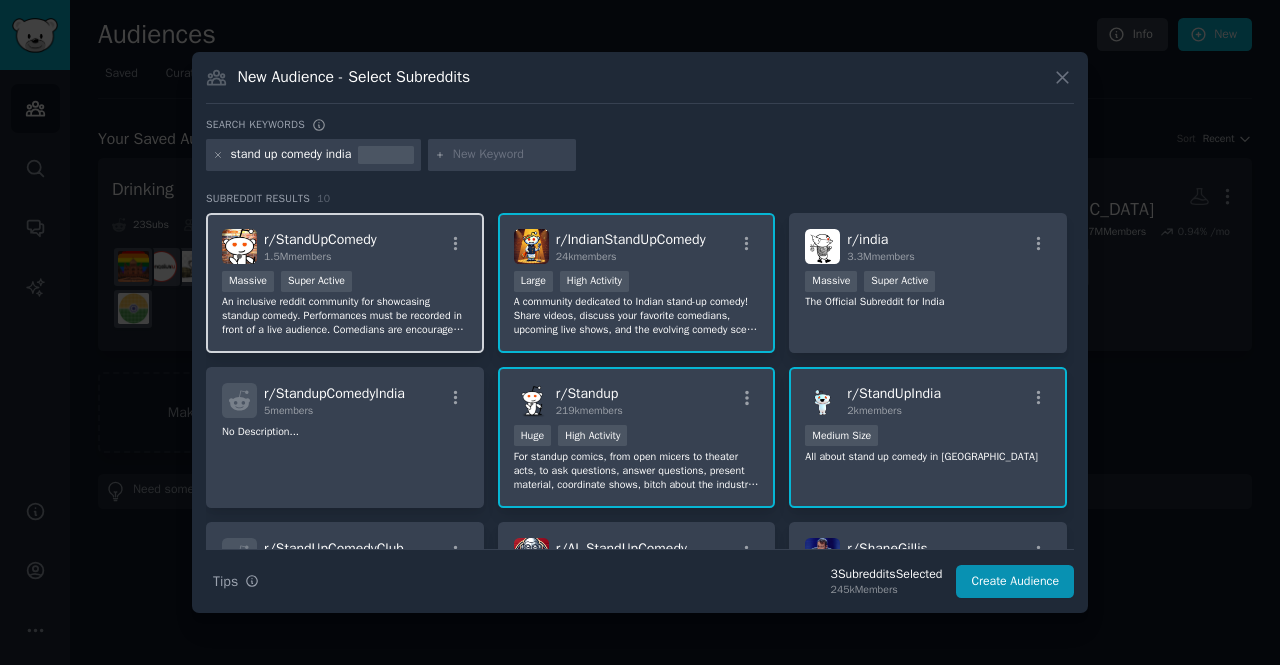 click on "Massive Super Active" at bounding box center [345, 283] 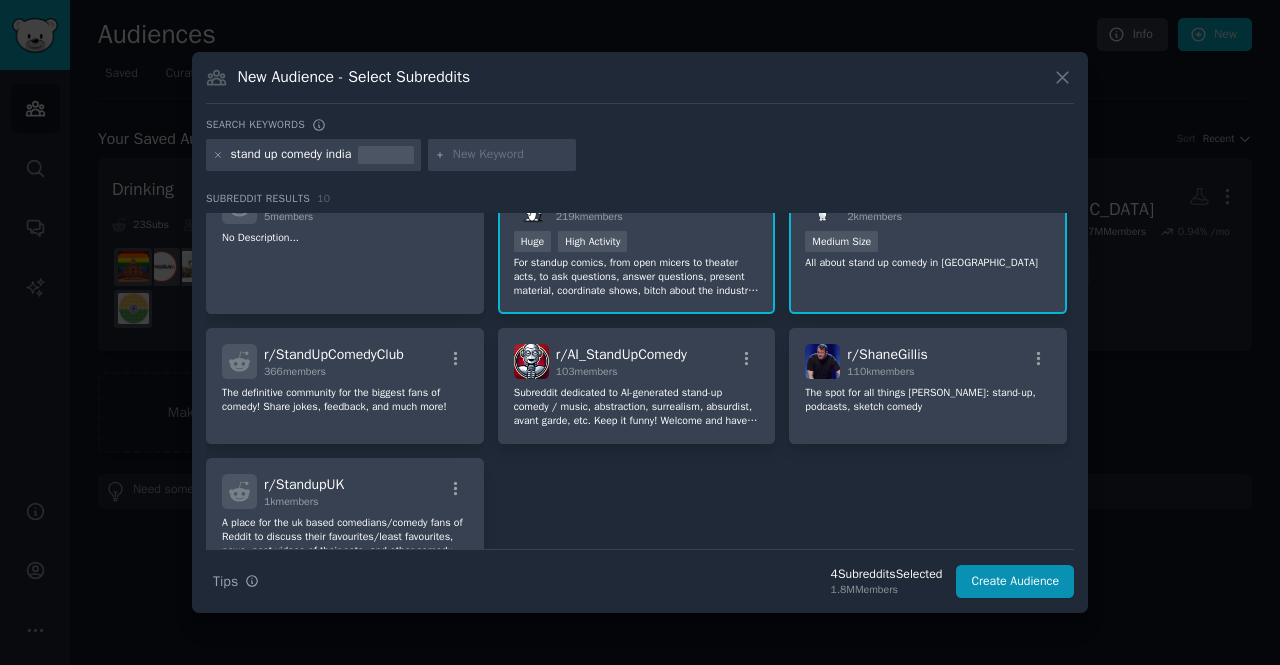 scroll, scrollTop: 194, scrollLeft: 0, axis: vertical 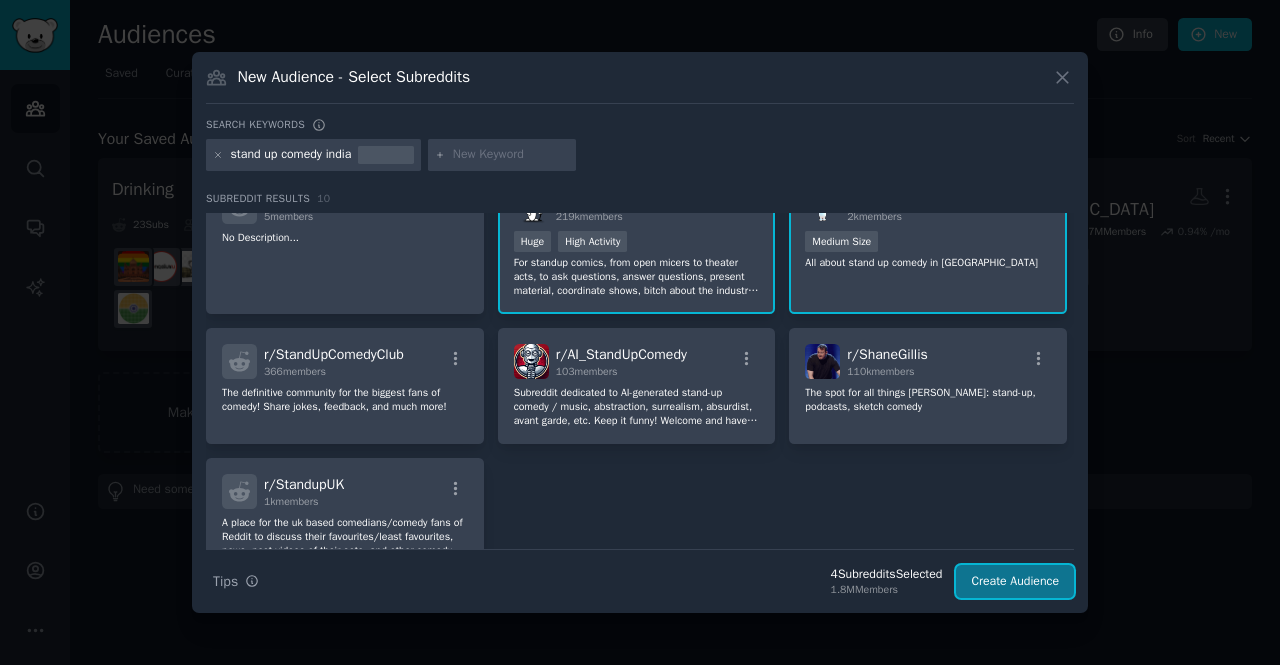 click on "Create Audience" at bounding box center (1015, 582) 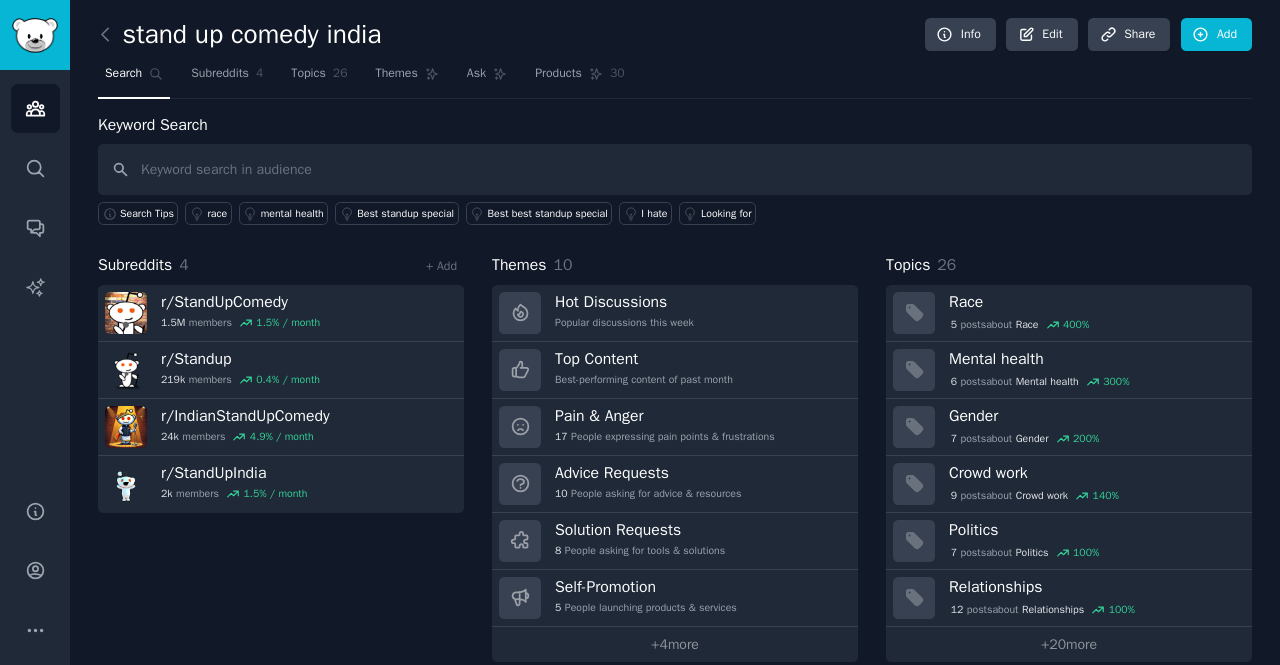 scroll, scrollTop: 20, scrollLeft: 0, axis: vertical 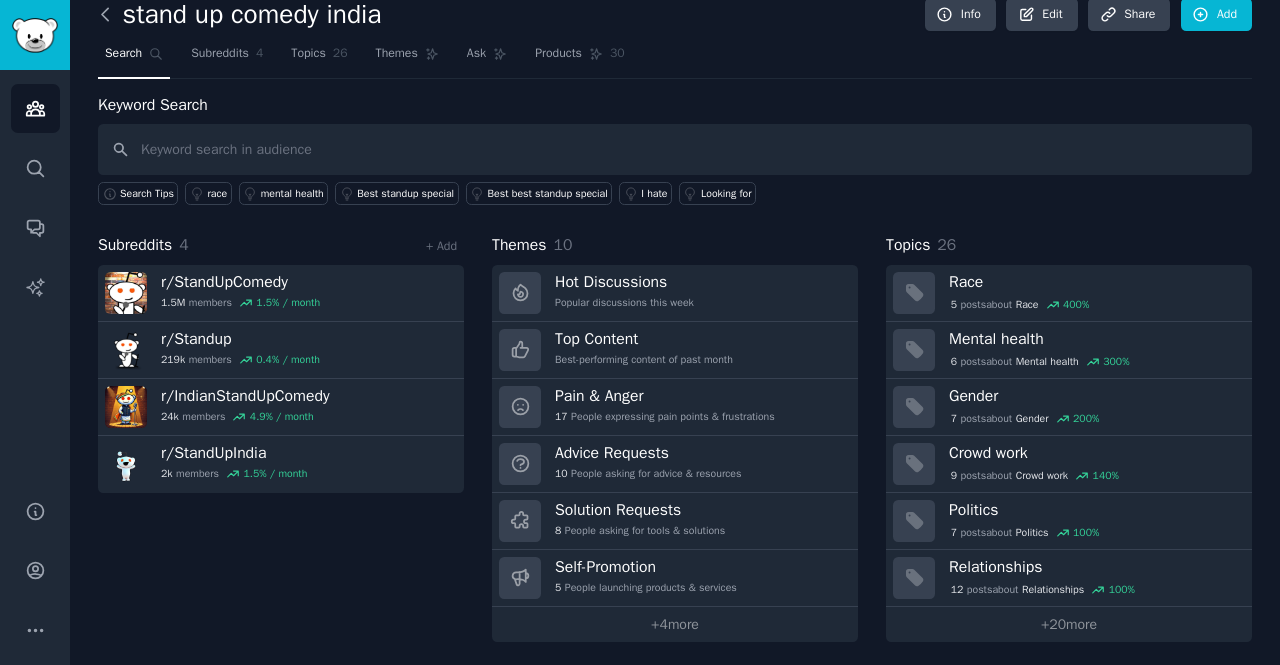 click 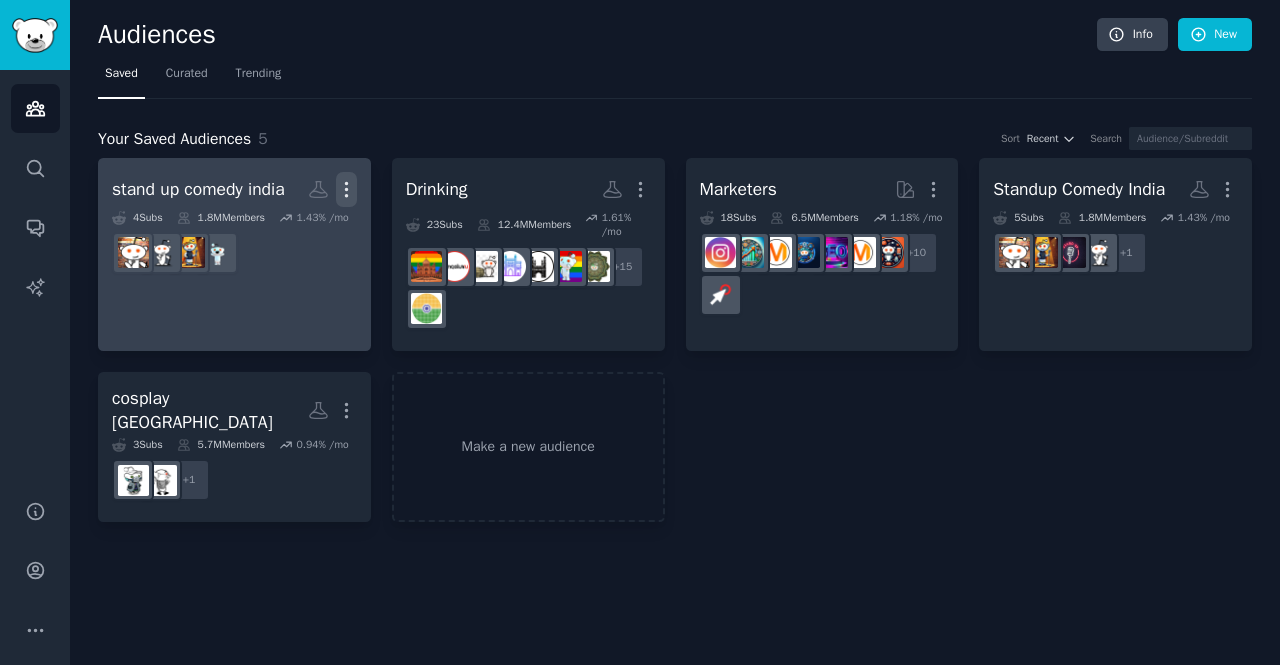 click 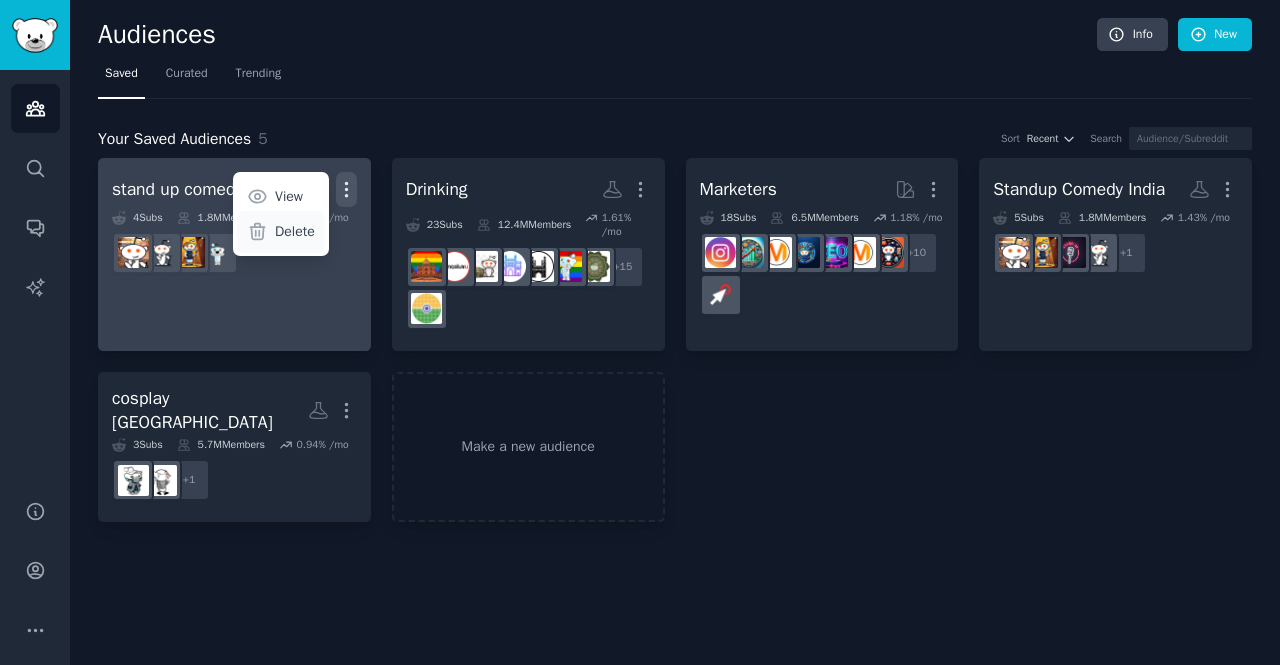 click on "Delete" at bounding box center [295, 231] 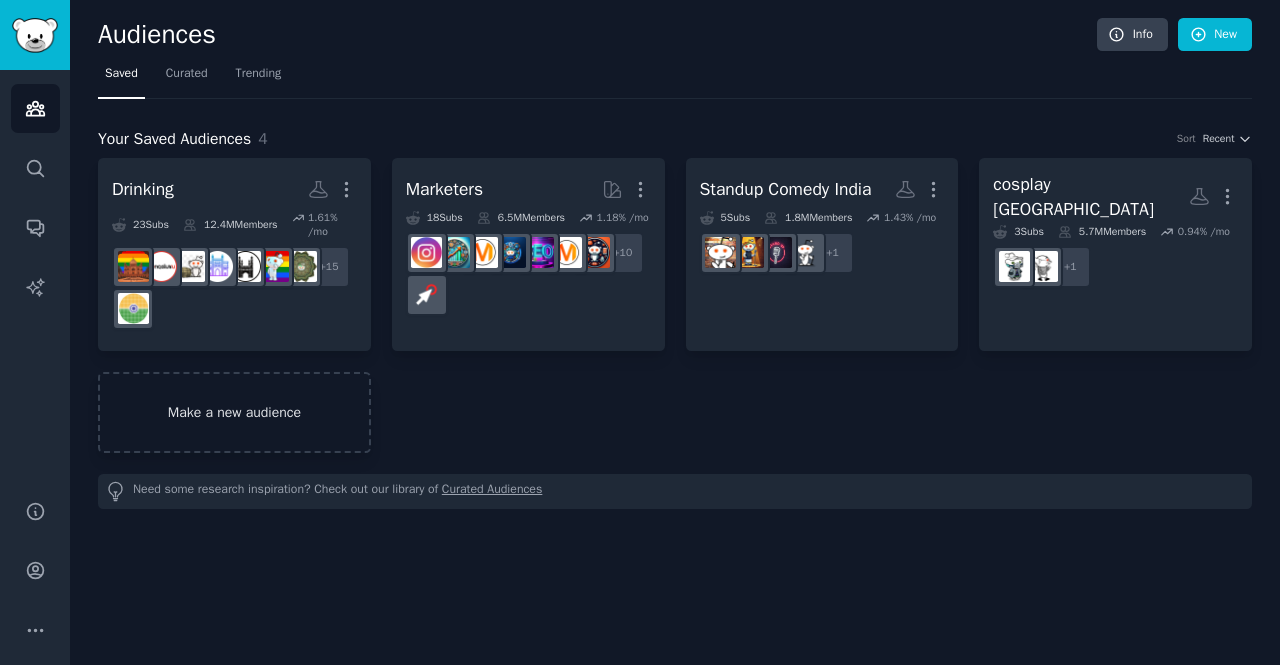 click on "Make a new audience" at bounding box center (234, 412) 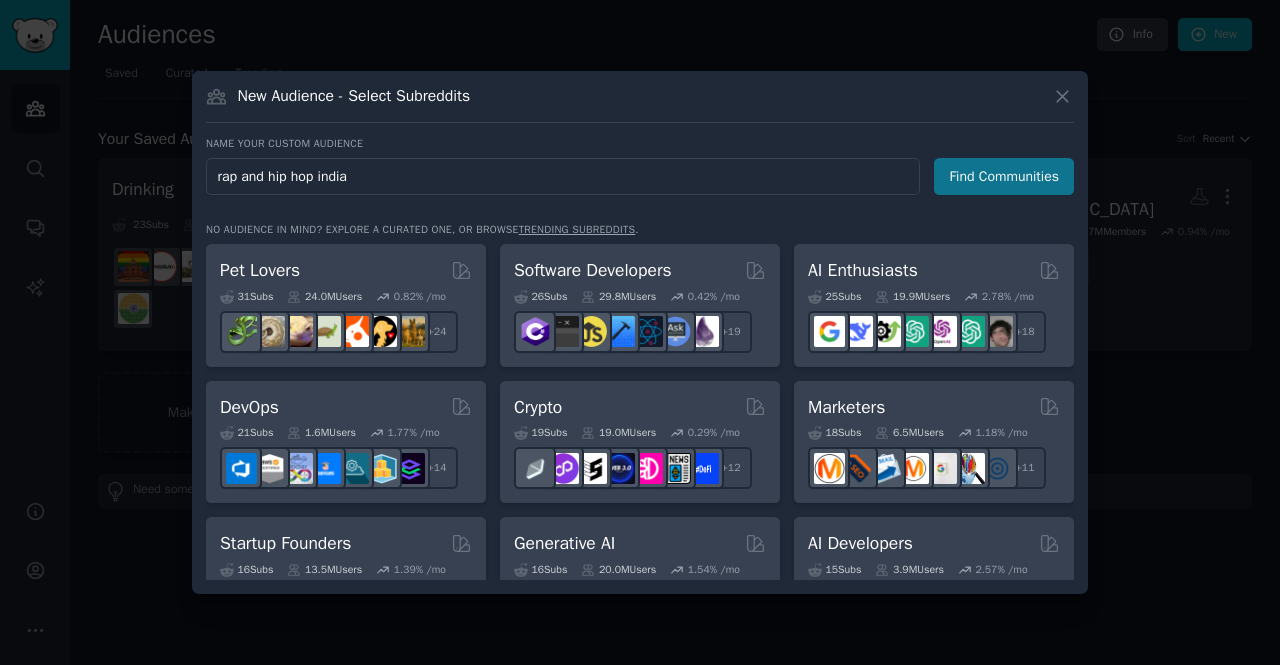 type on "rap and hip hop india" 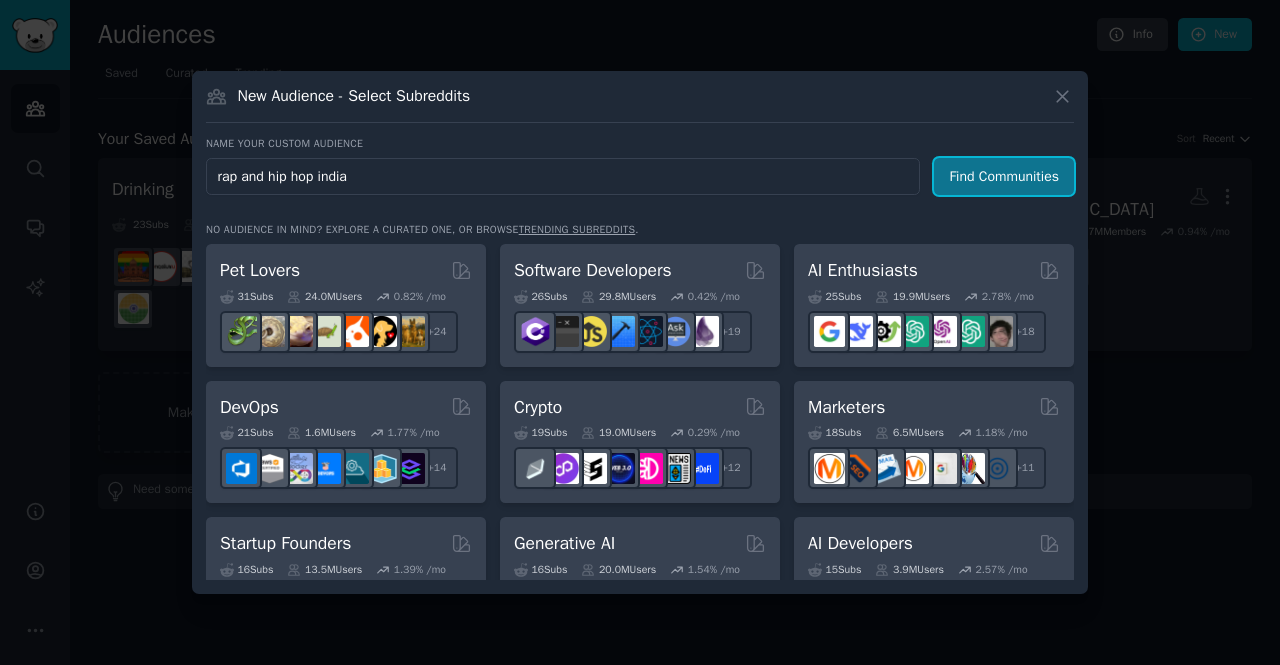 click on "Find Communities" at bounding box center (1004, 176) 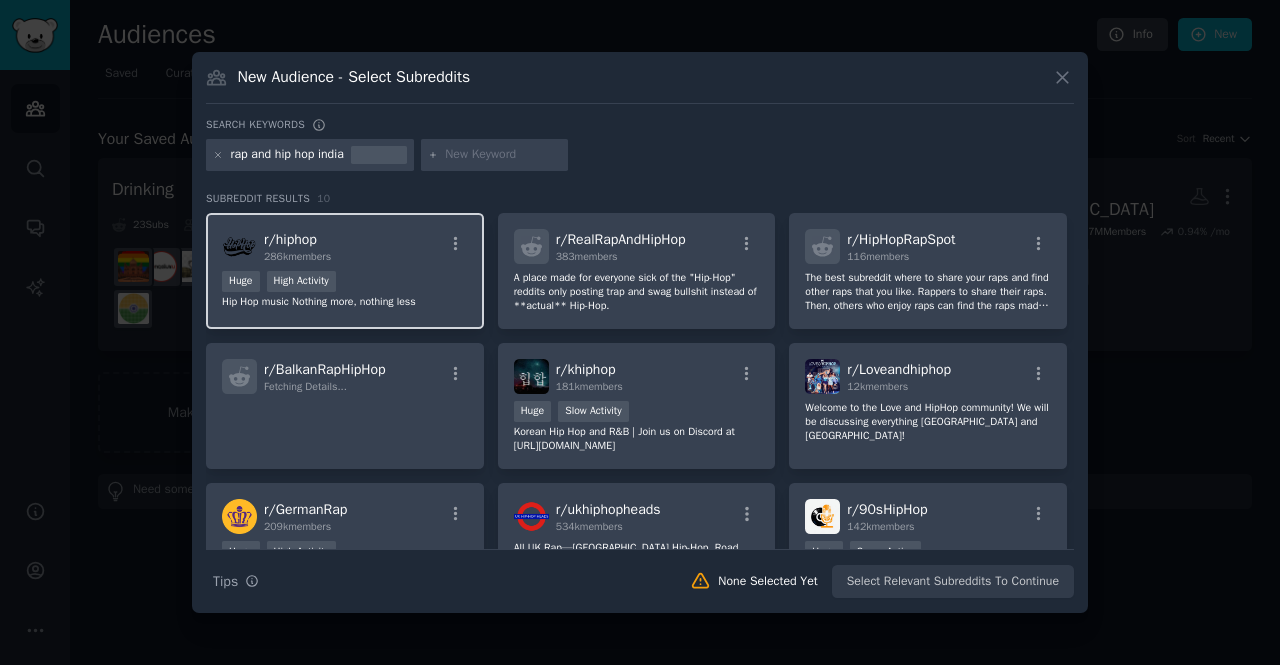 click on "r/ hiphop 286k  members Huge High Activity Hip Hop music
Nothing more, nothing less" at bounding box center [345, 271] 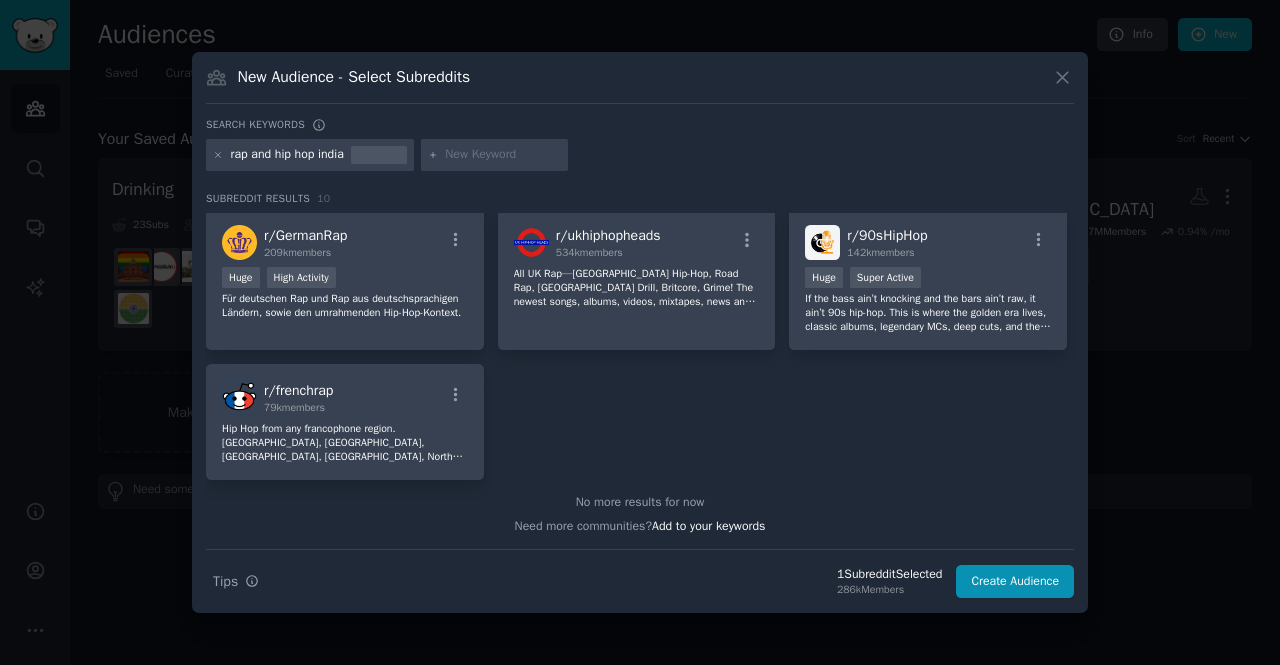 scroll, scrollTop: 0, scrollLeft: 0, axis: both 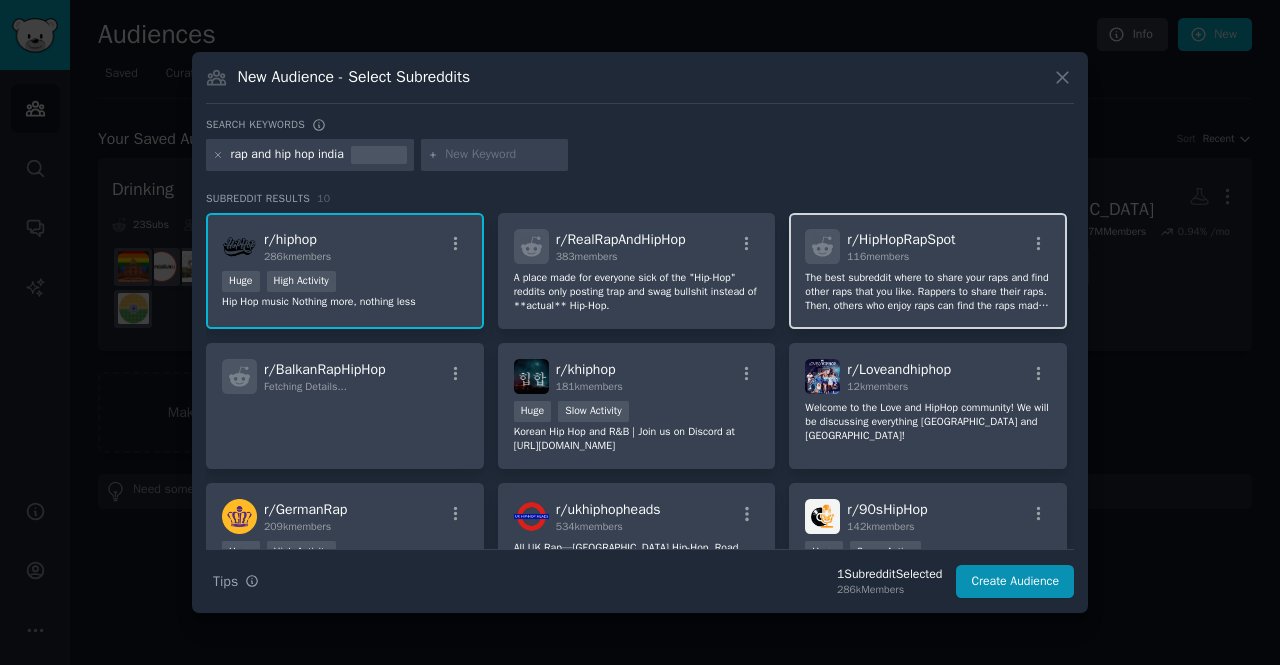 click on "The best subreddit where to share your raps and find other raps that you like. Rappers to share their raps. Then, others who enjoy raps can find the raps made by people who decided to share said raps on the website." 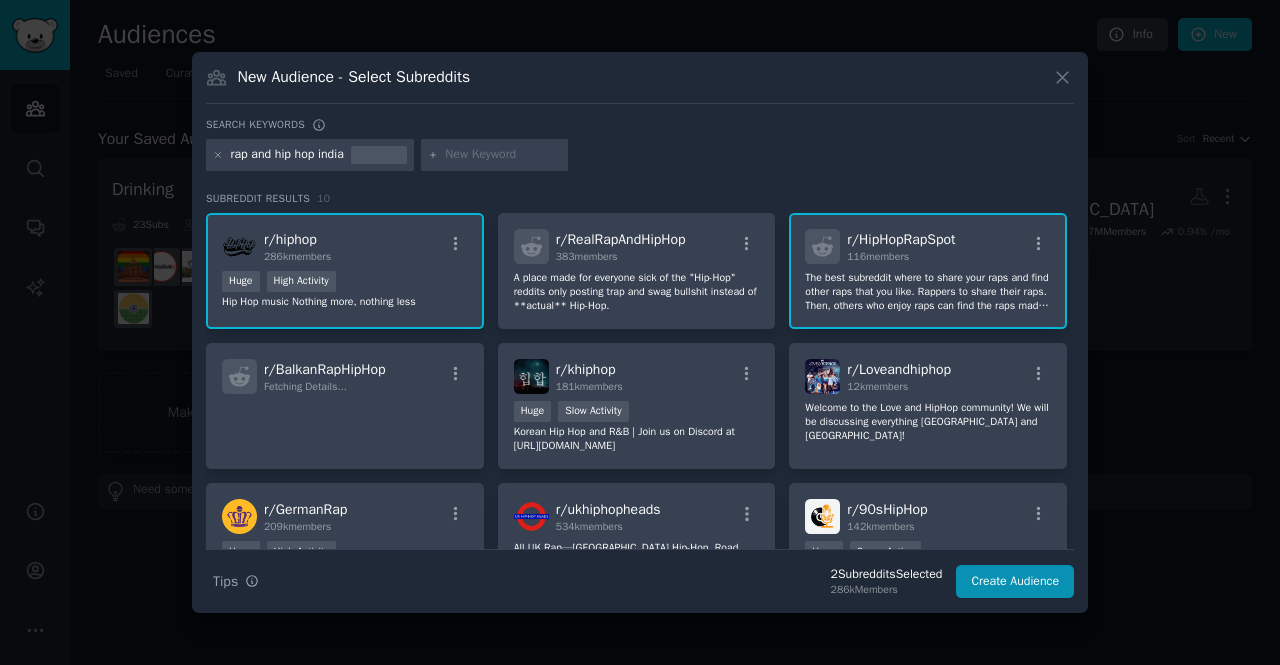 click at bounding box center [503, 155] 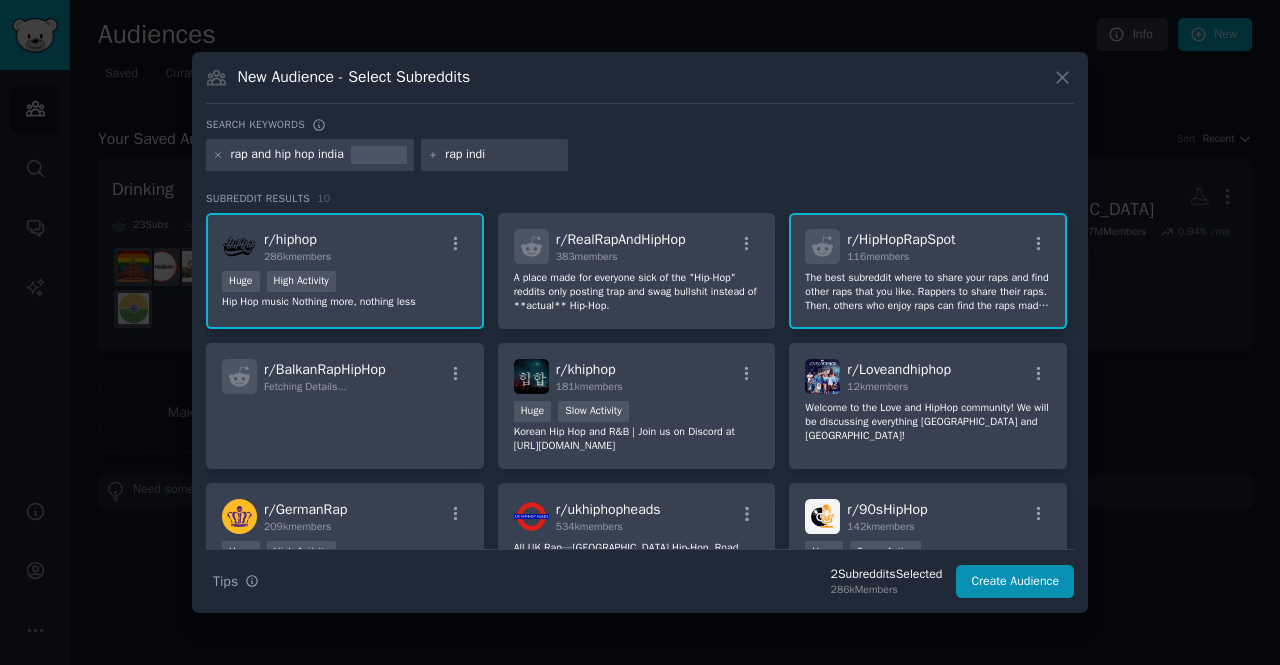 type on "rap india" 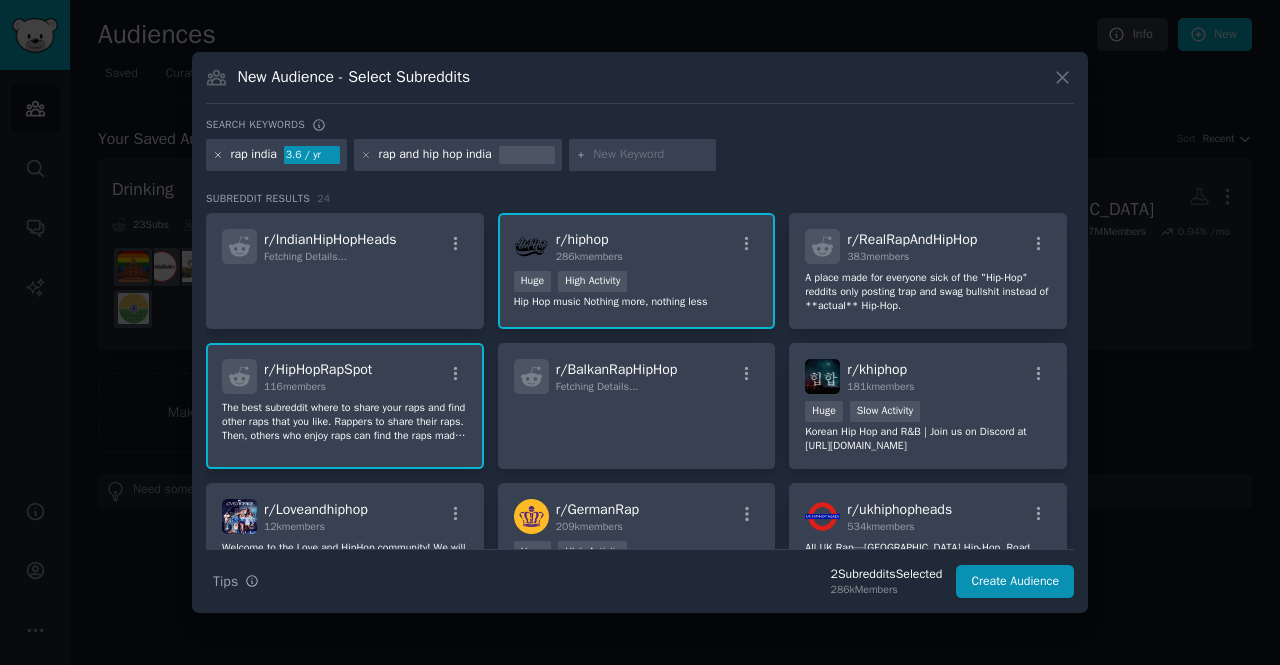 click 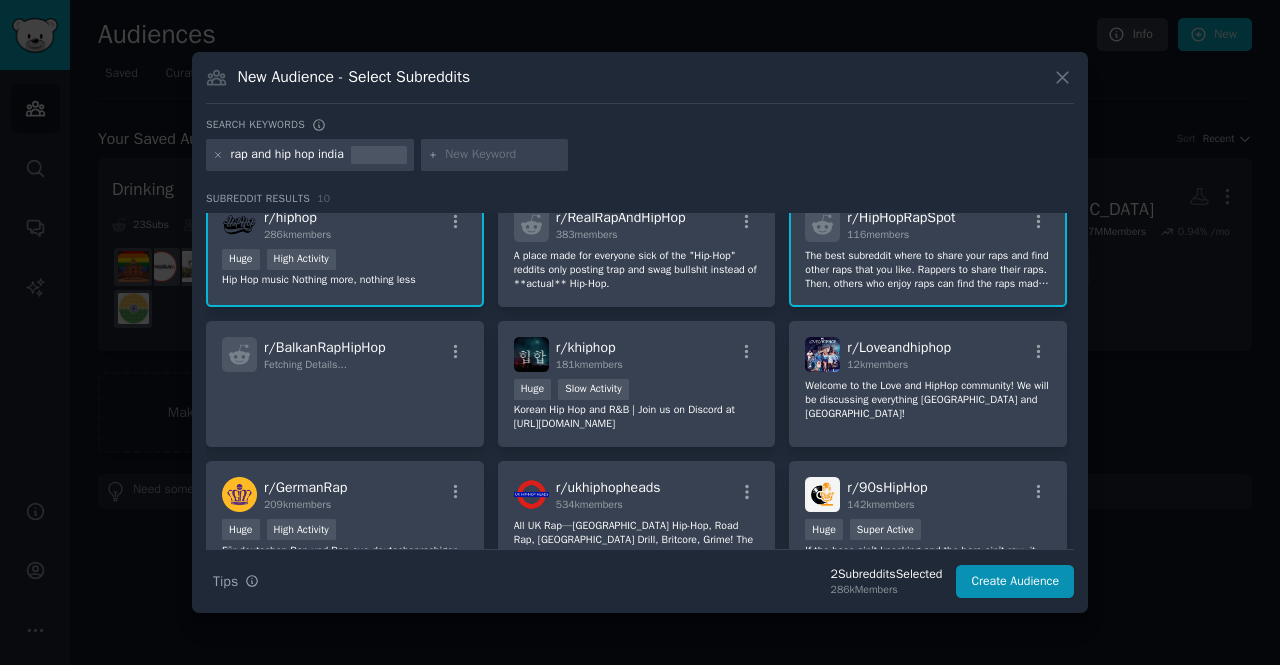 scroll, scrollTop: 0, scrollLeft: 0, axis: both 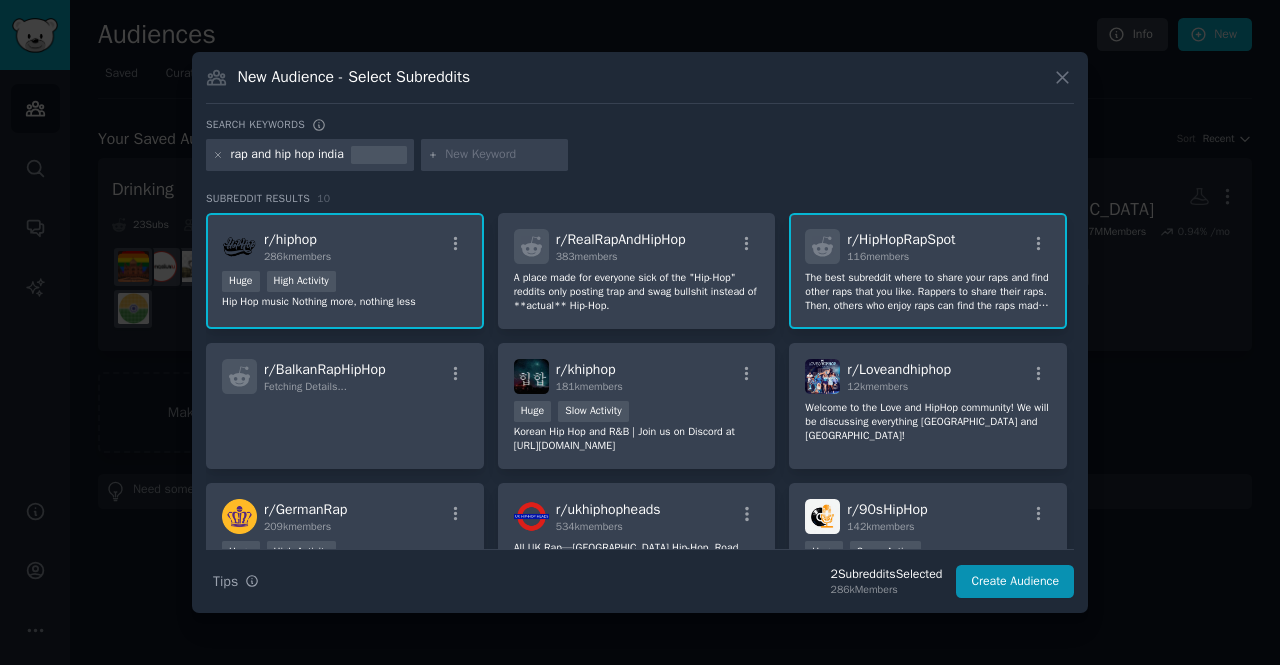 click at bounding box center [503, 155] 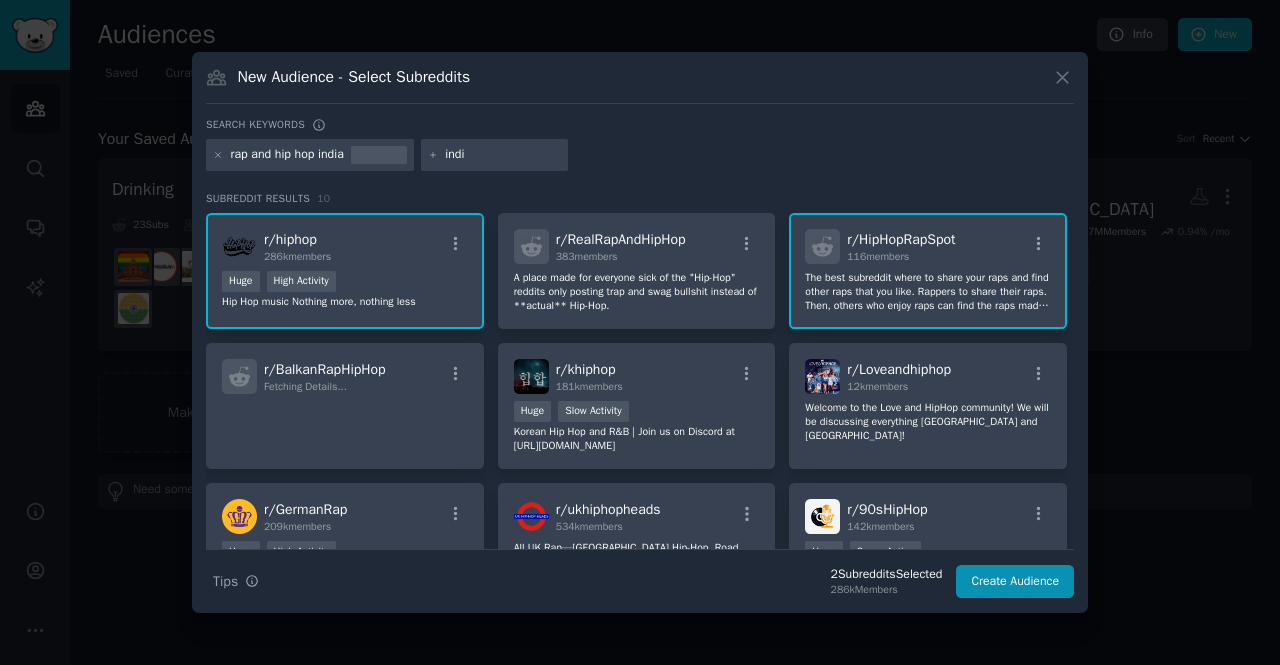 type on "india" 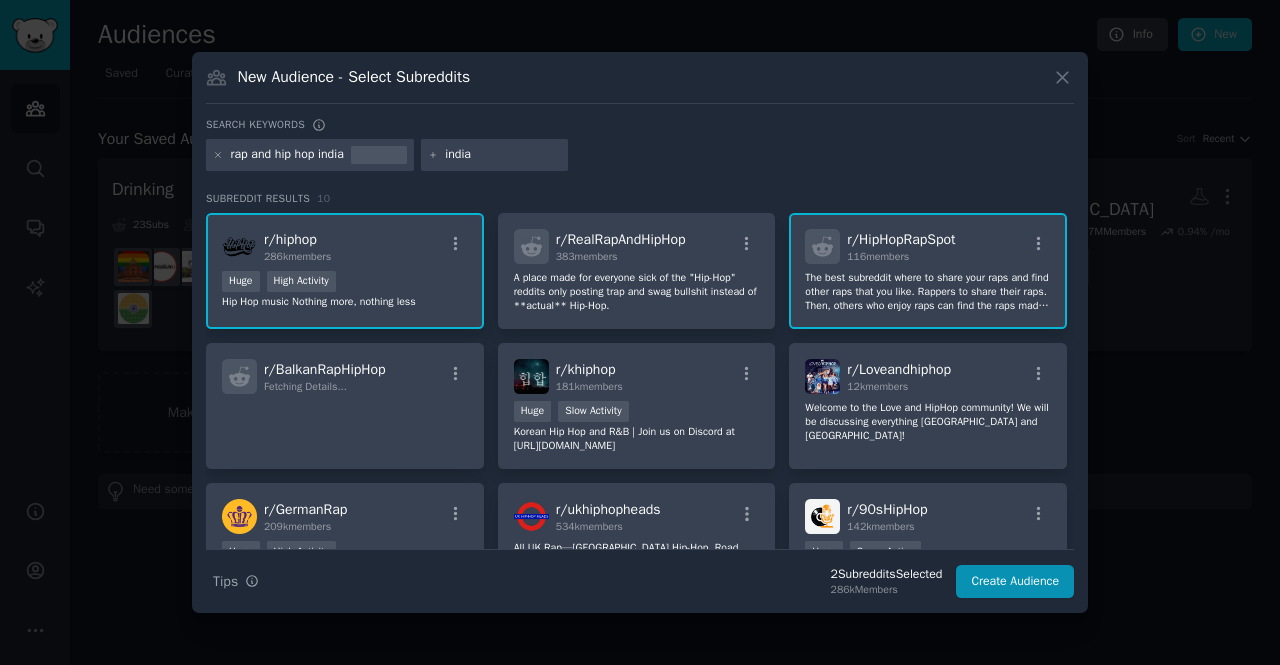 type 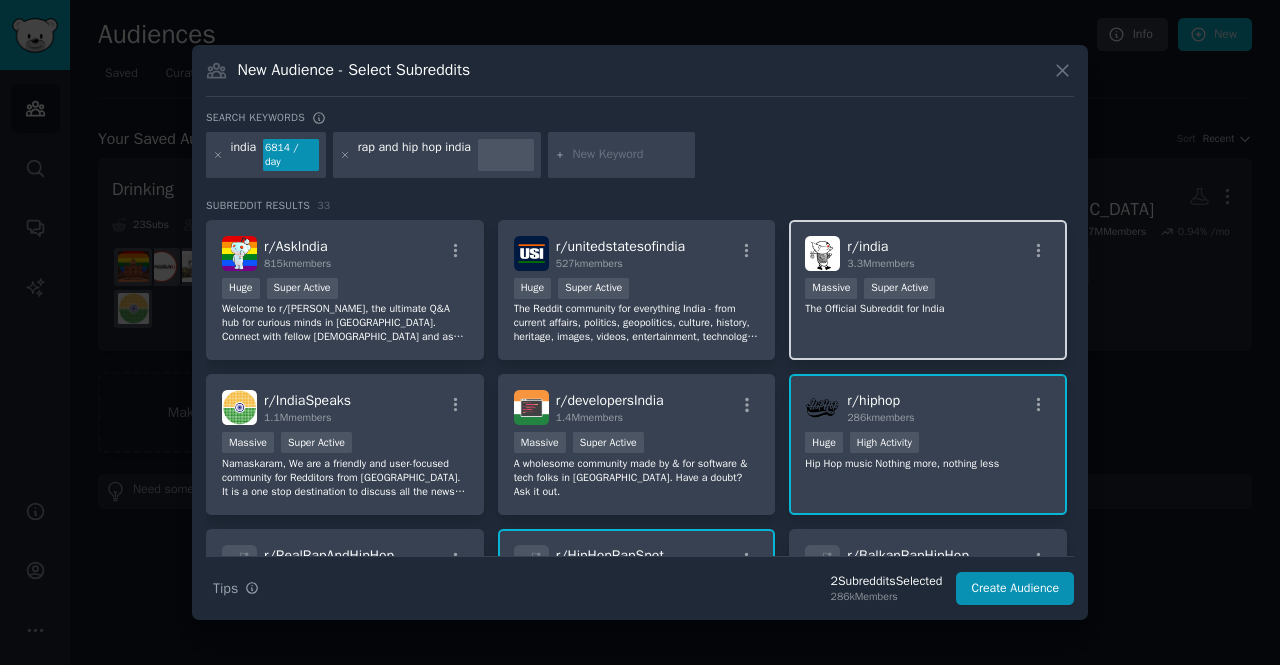 click on "r/ india" at bounding box center (867, 246) 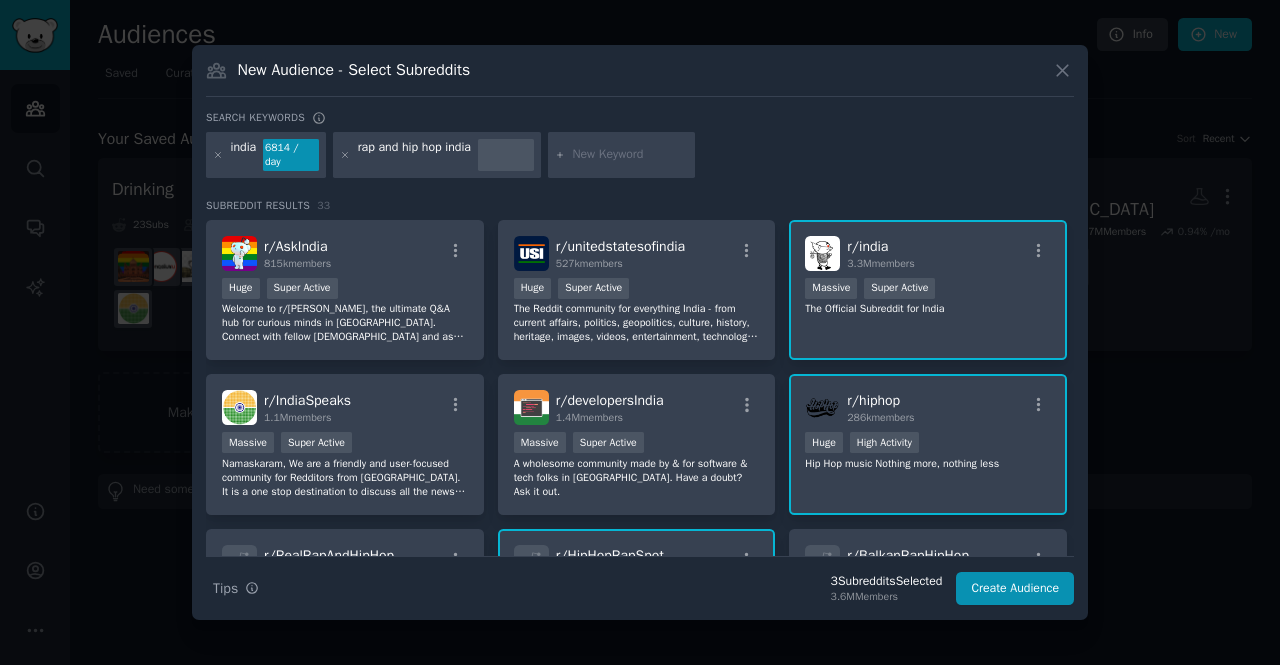 click on "r/ hiphop" at bounding box center (873, 400) 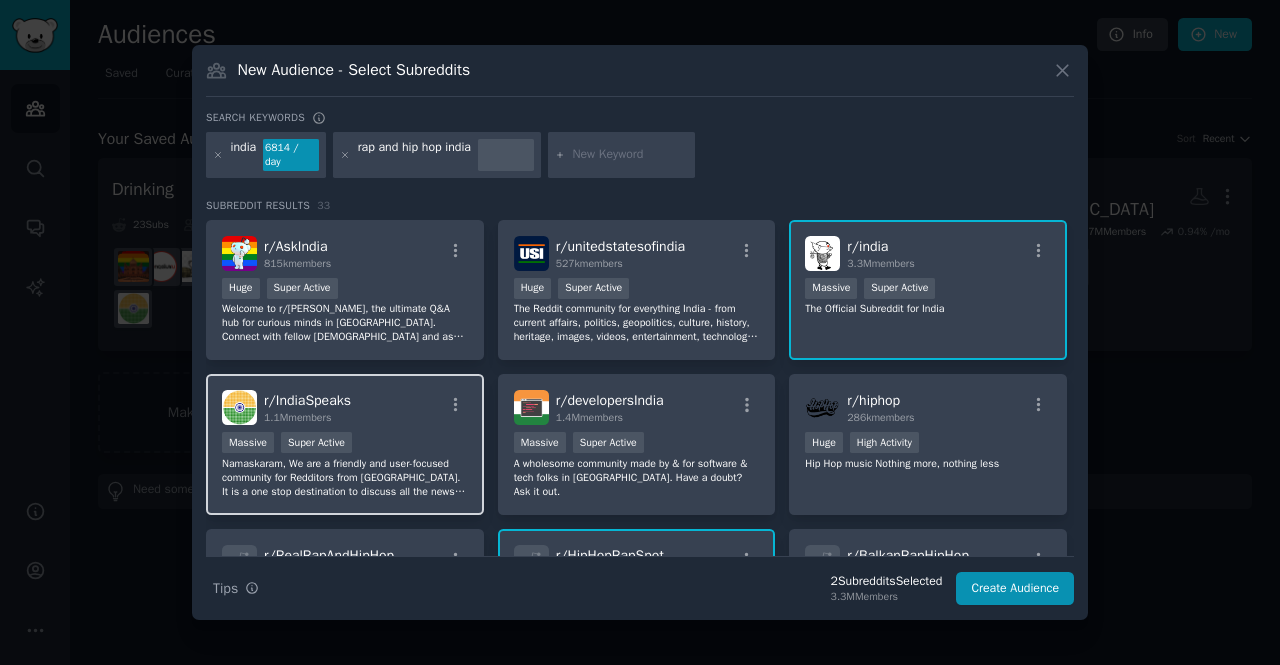 click on "Massive Super Active" at bounding box center (345, 444) 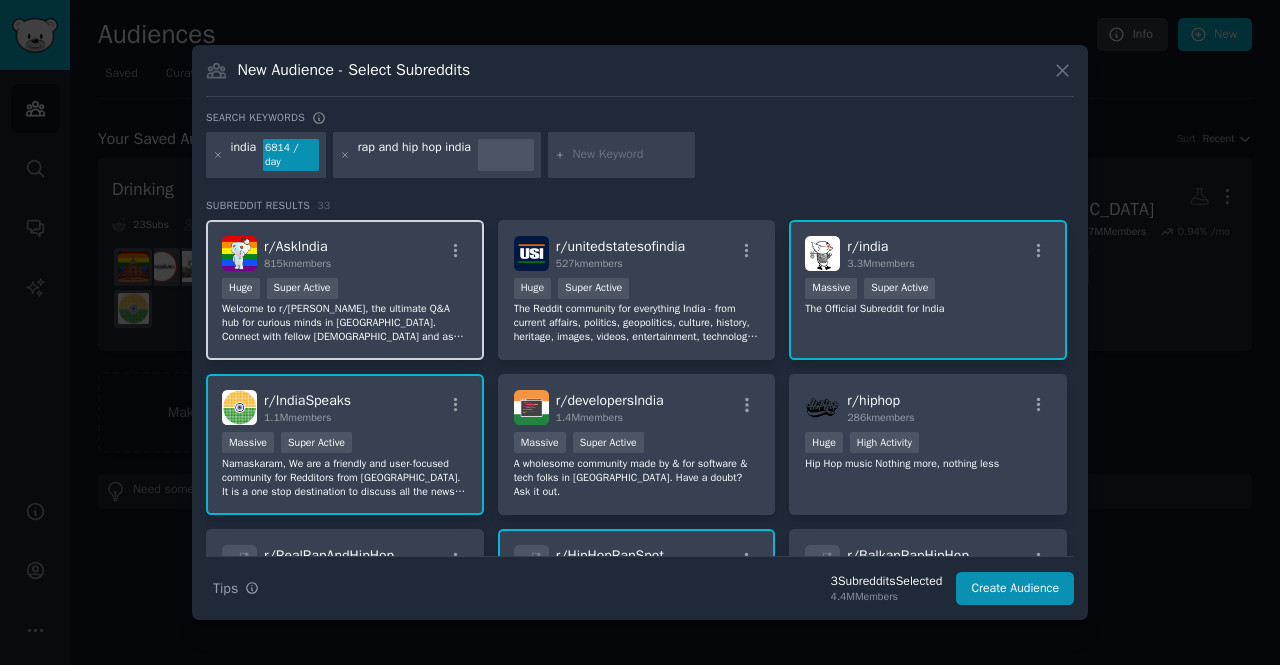 click on "Huge Super Active" at bounding box center (345, 290) 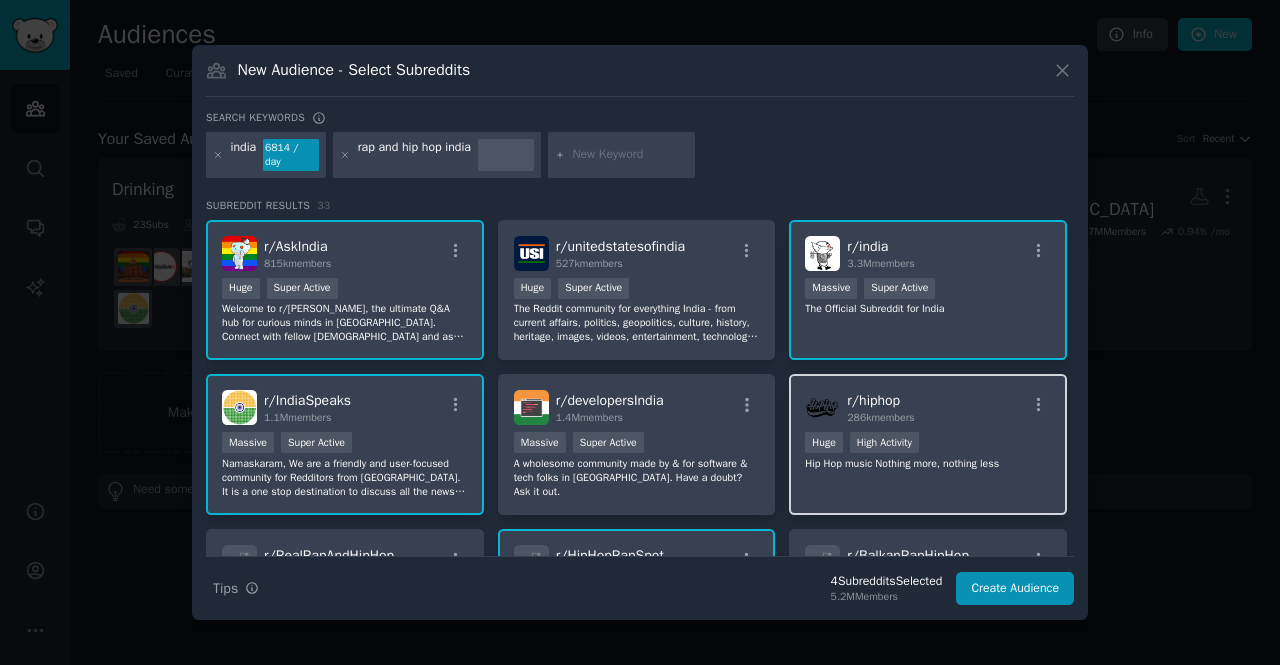 click on "r/ hiphop" at bounding box center (873, 400) 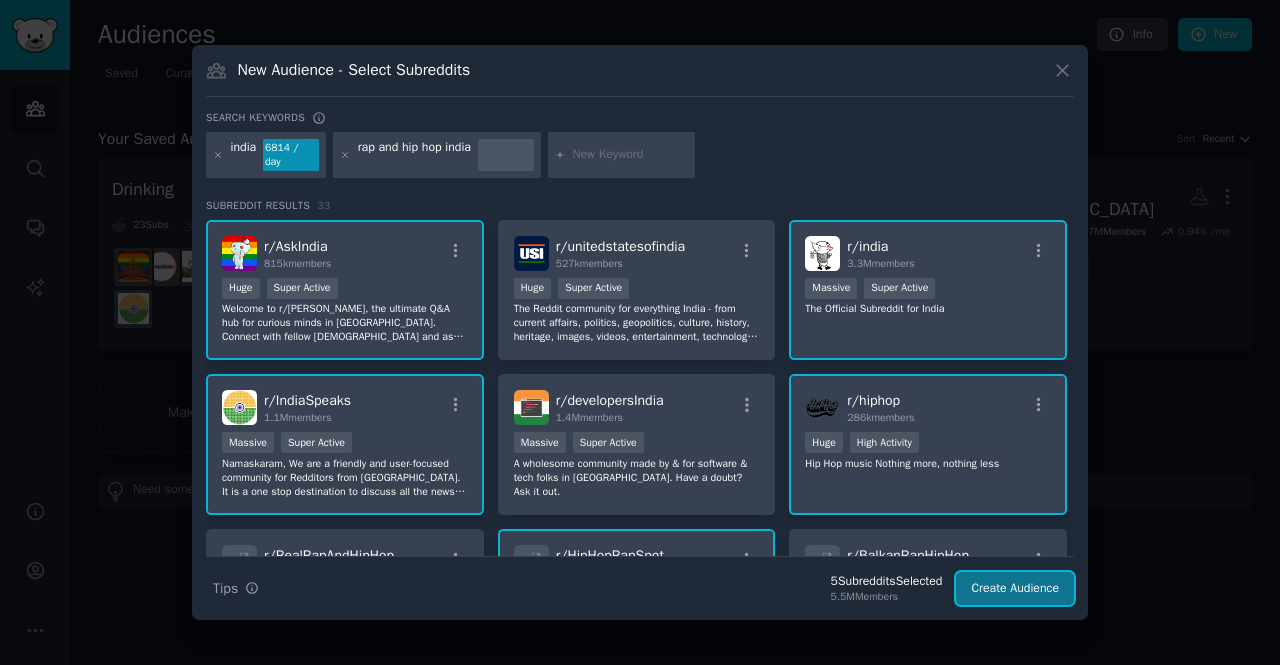 click on "Create Audience" at bounding box center [1015, 589] 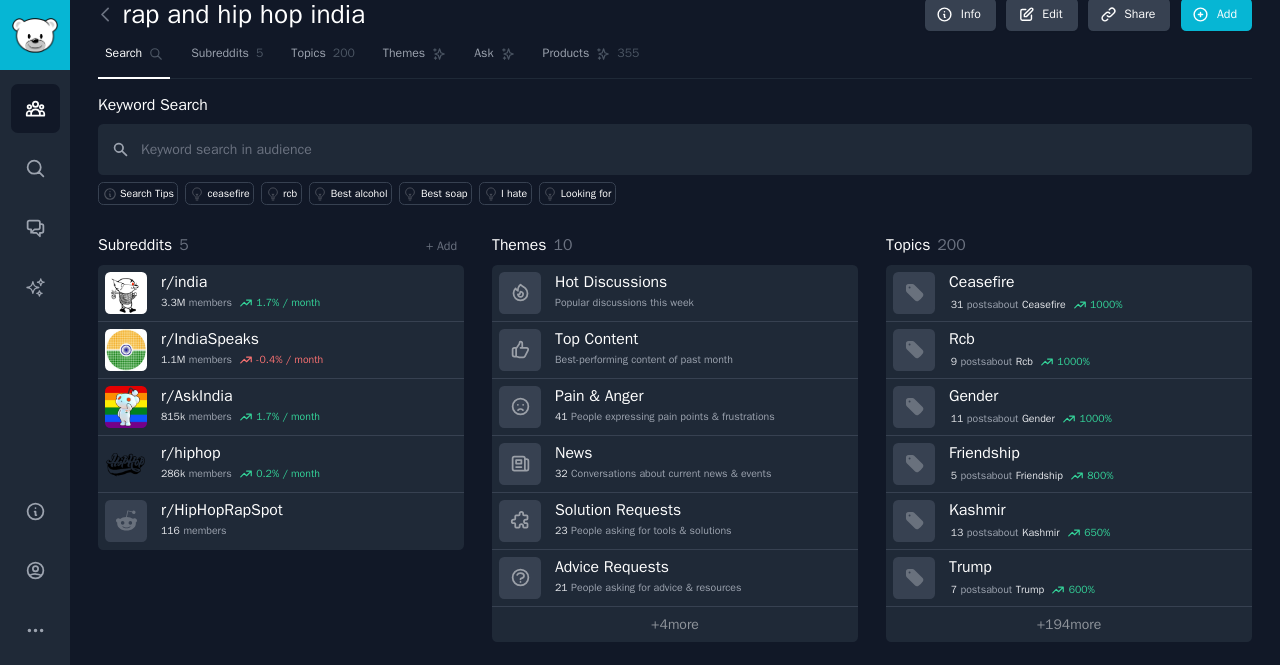 scroll, scrollTop: 0, scrollLeft: 0, axis: both 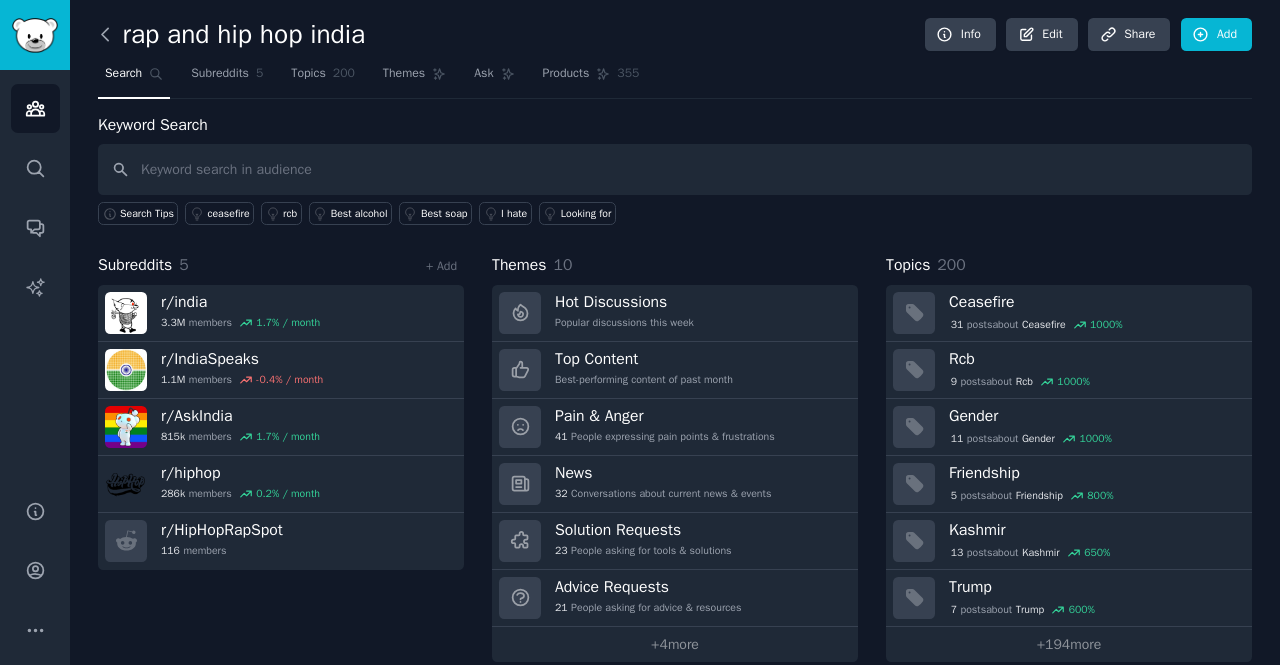 click 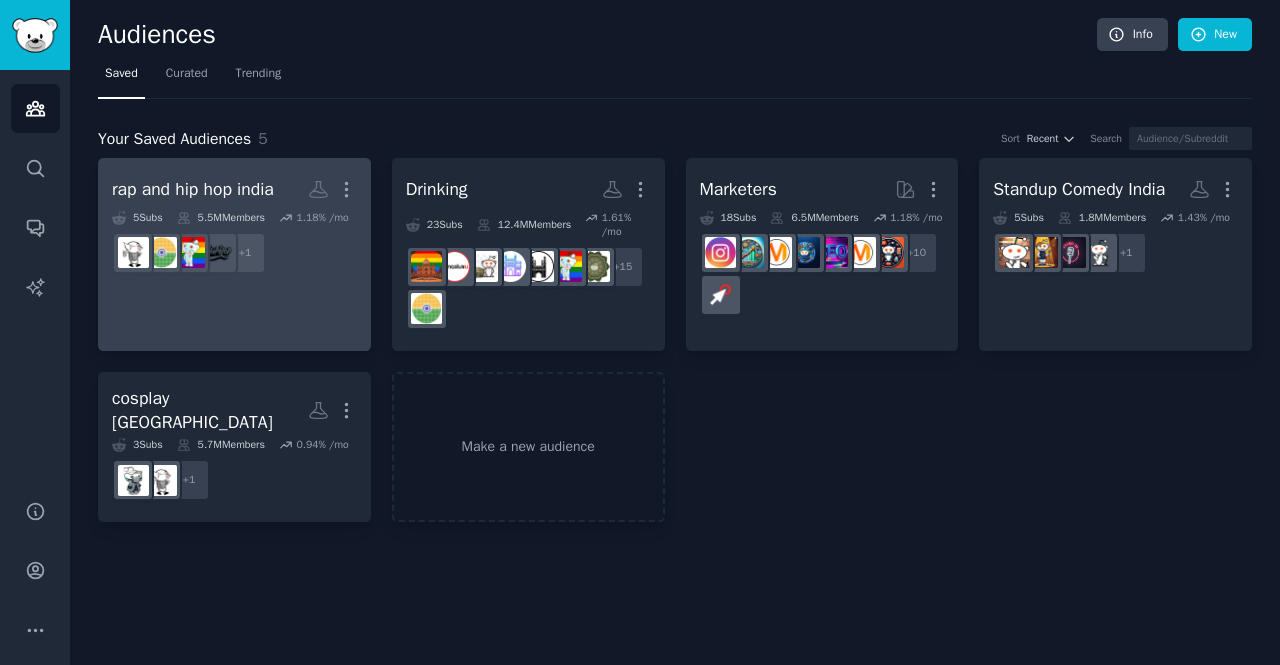 click on "rap and hip hop india More 5  Sub s 5.5M  Members 1.18 % /mo + 1" at bounding box center [234, 226] 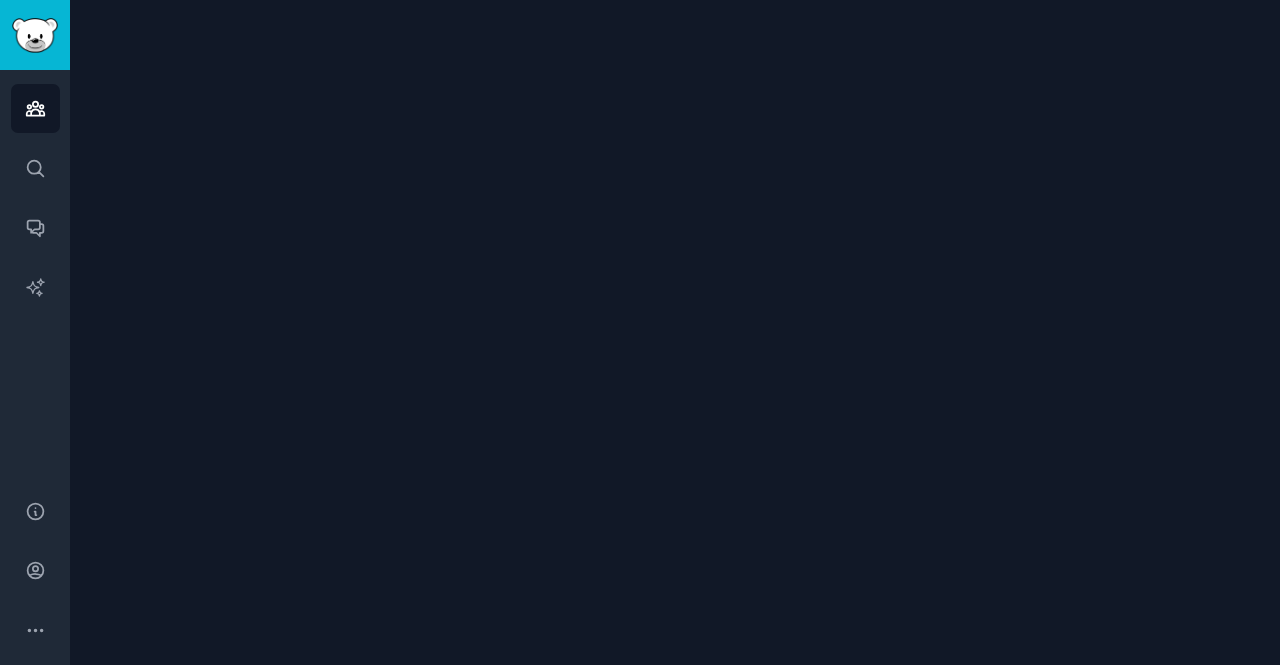 click 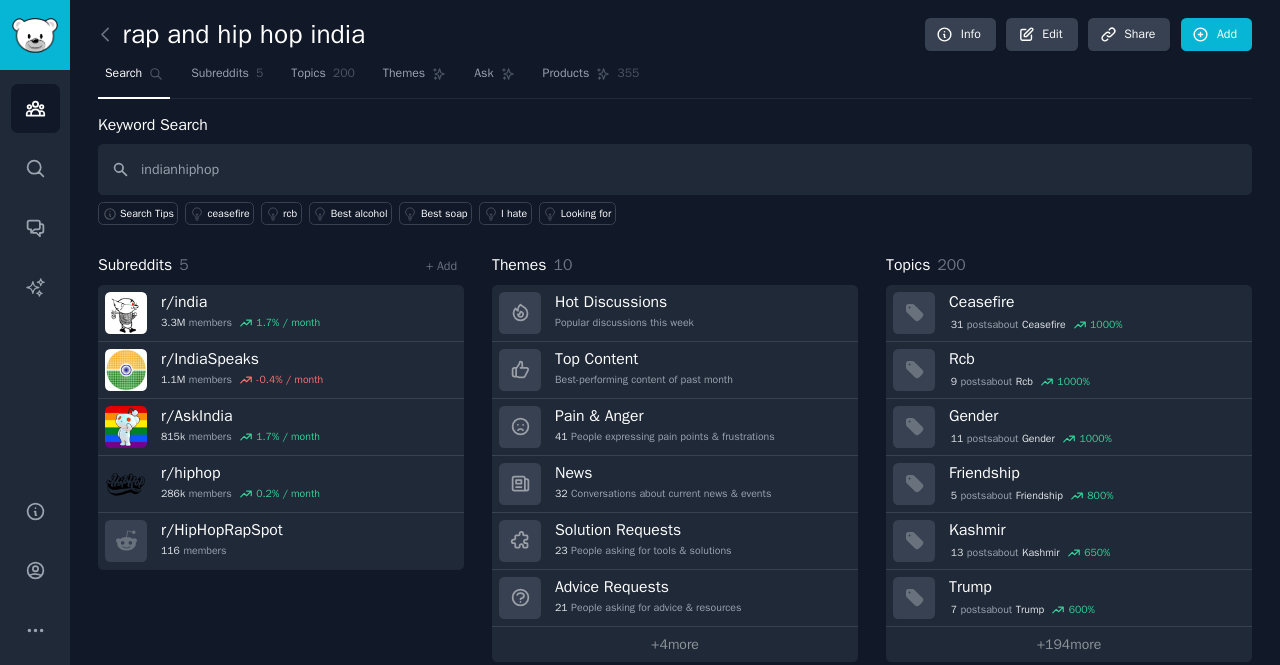 type on "indianhiphop" 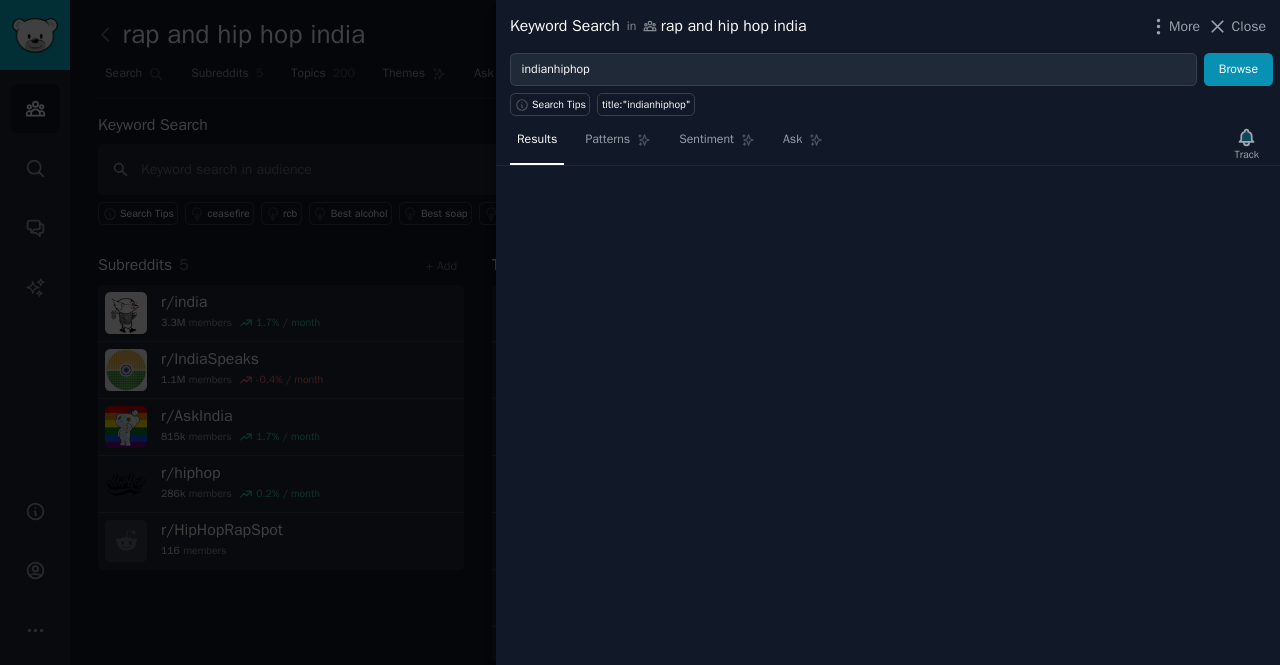 type 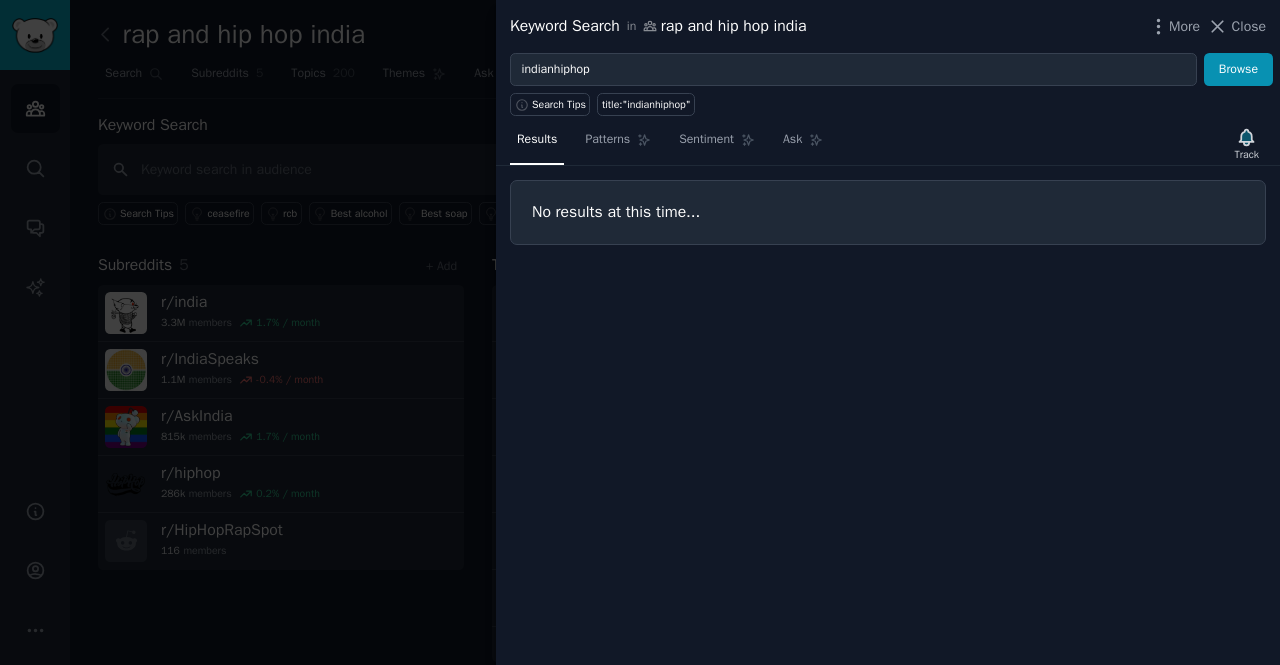 click at bounding box center [640, 332] 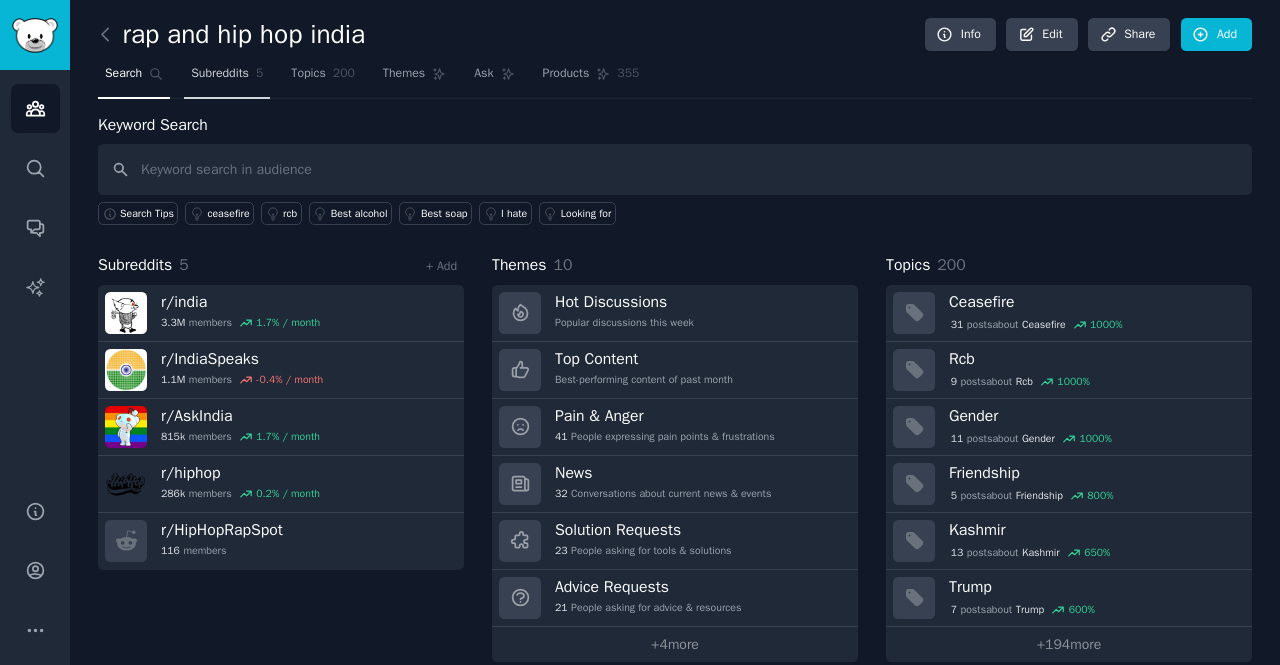 click on "Subreddits" at bounding box center (220, 74) 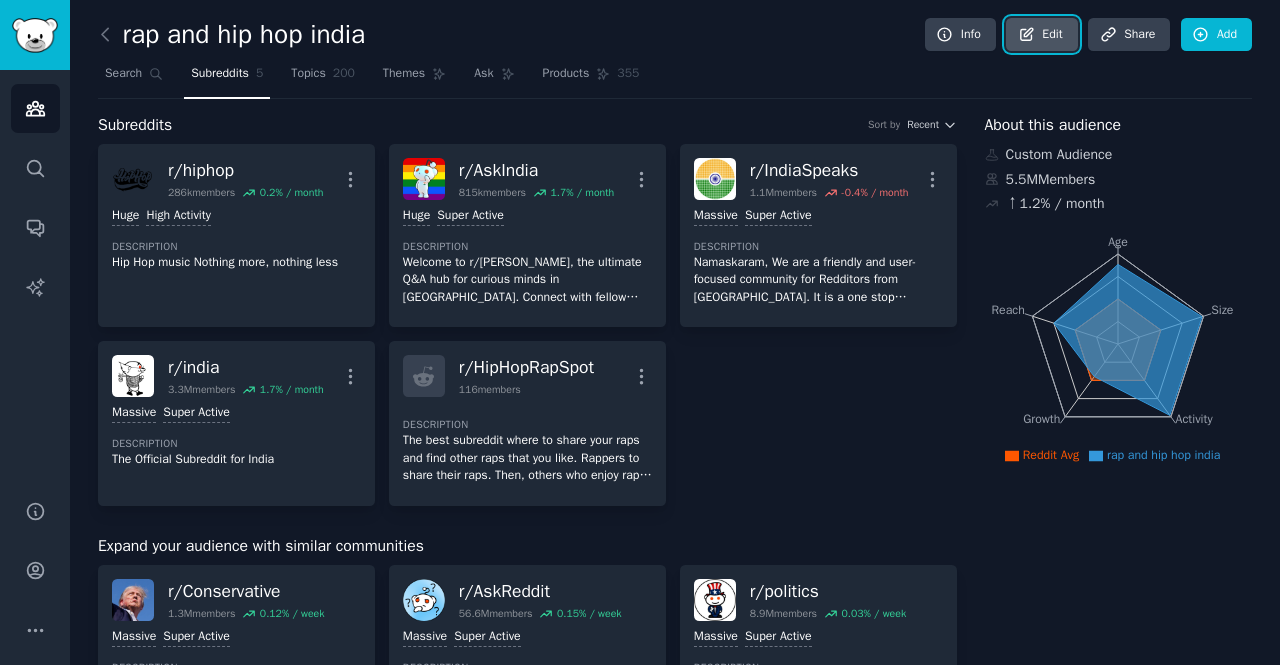 click 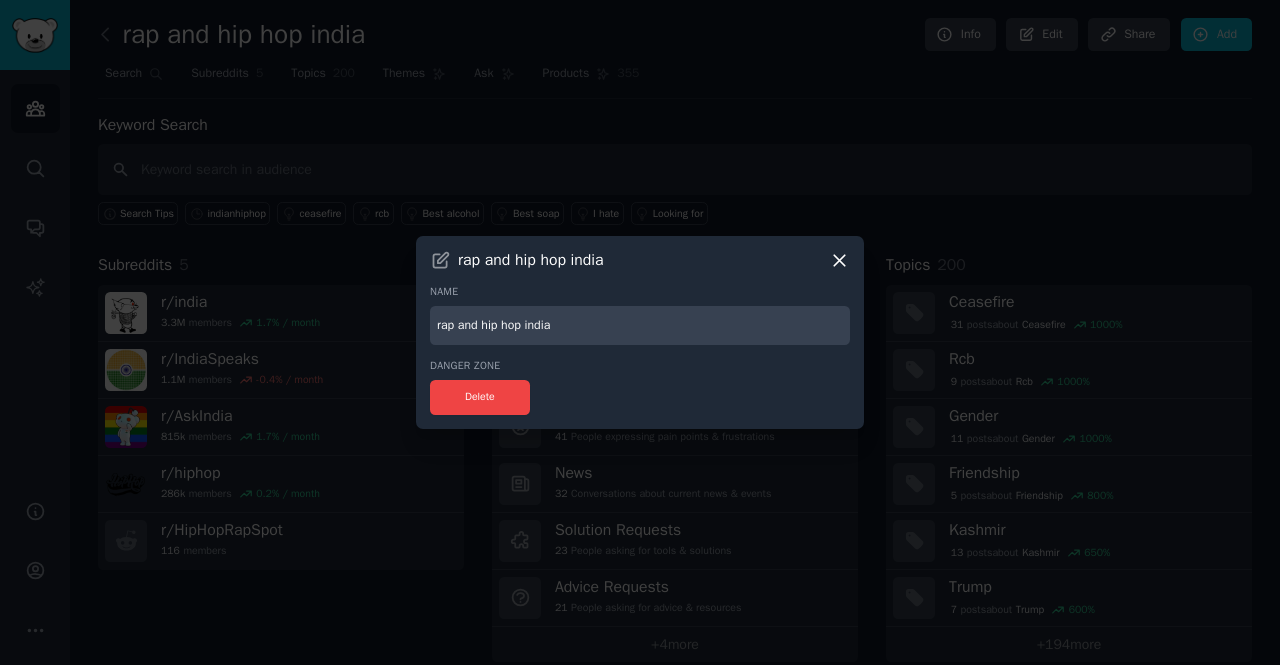 click 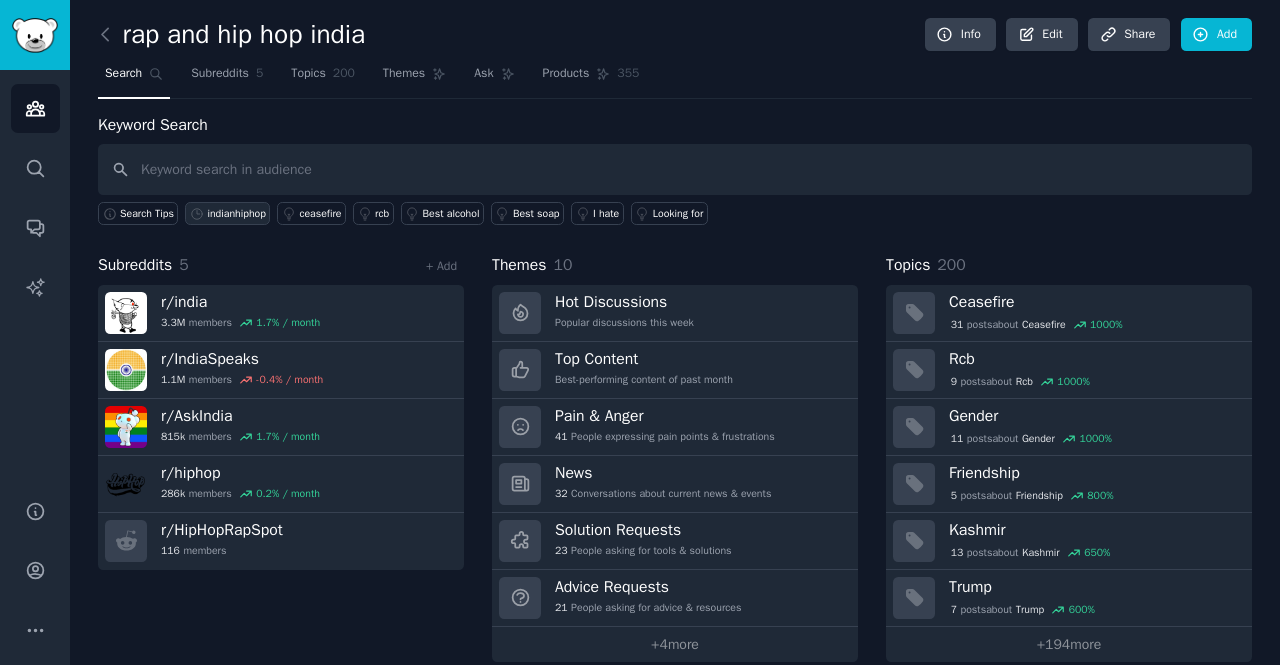 click on "indianhiphop" at bounding box center [236, 214] 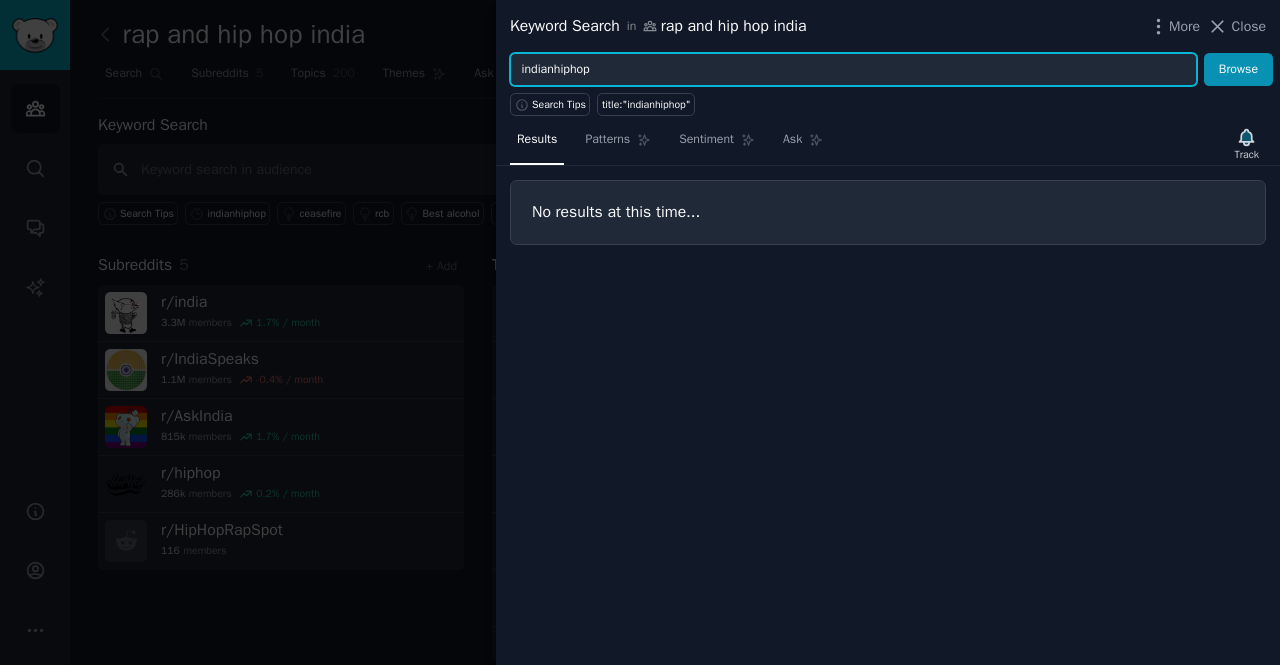 click on "indianhiphop" at bounding box center (853, 70) 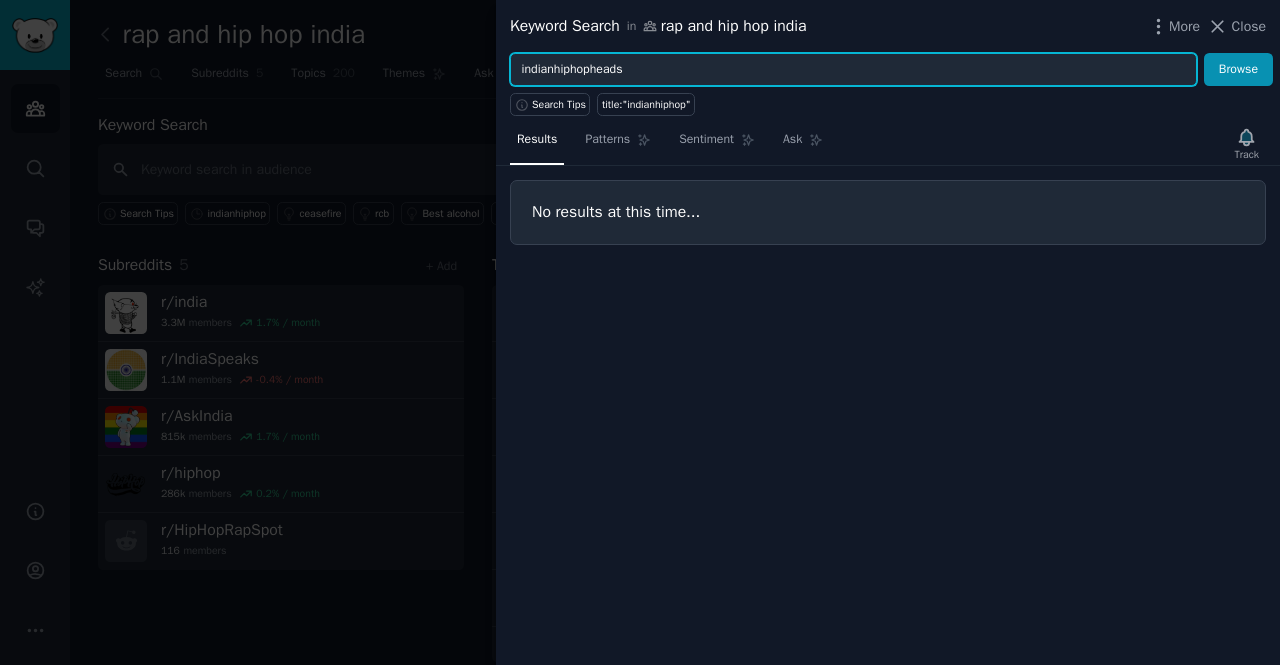 type on "indianhiphopheads" 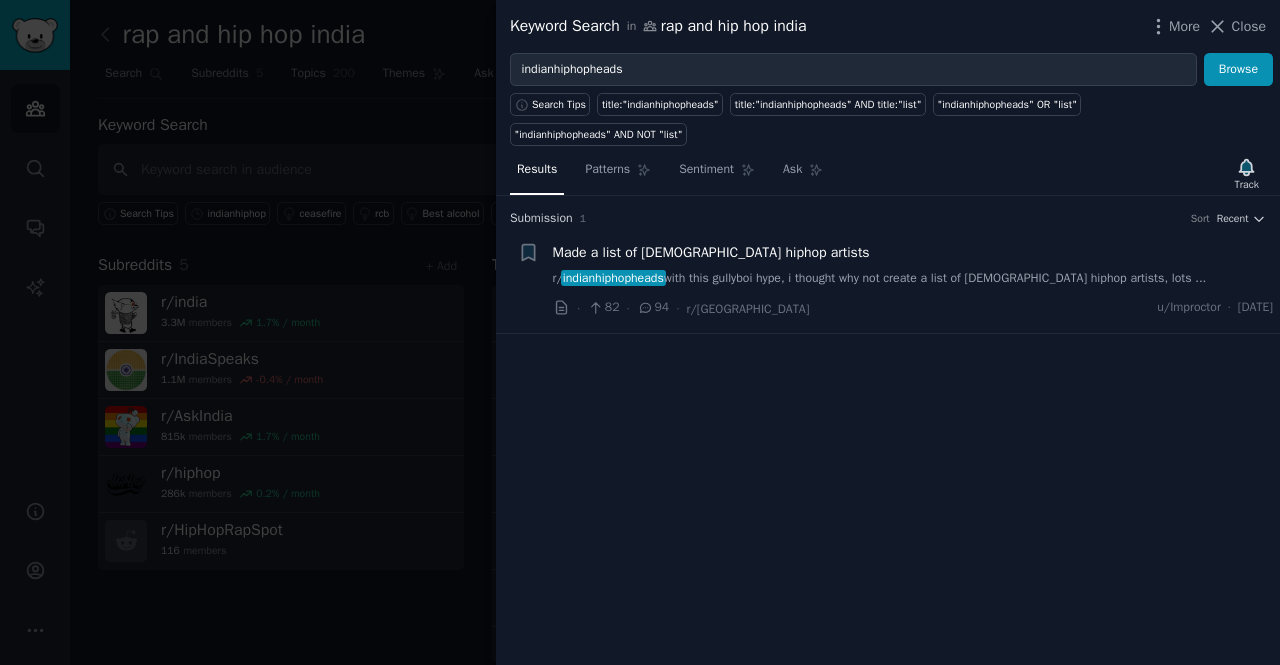 click on "Made a list of indian hiphop artists" at bounding box center (711, 252) 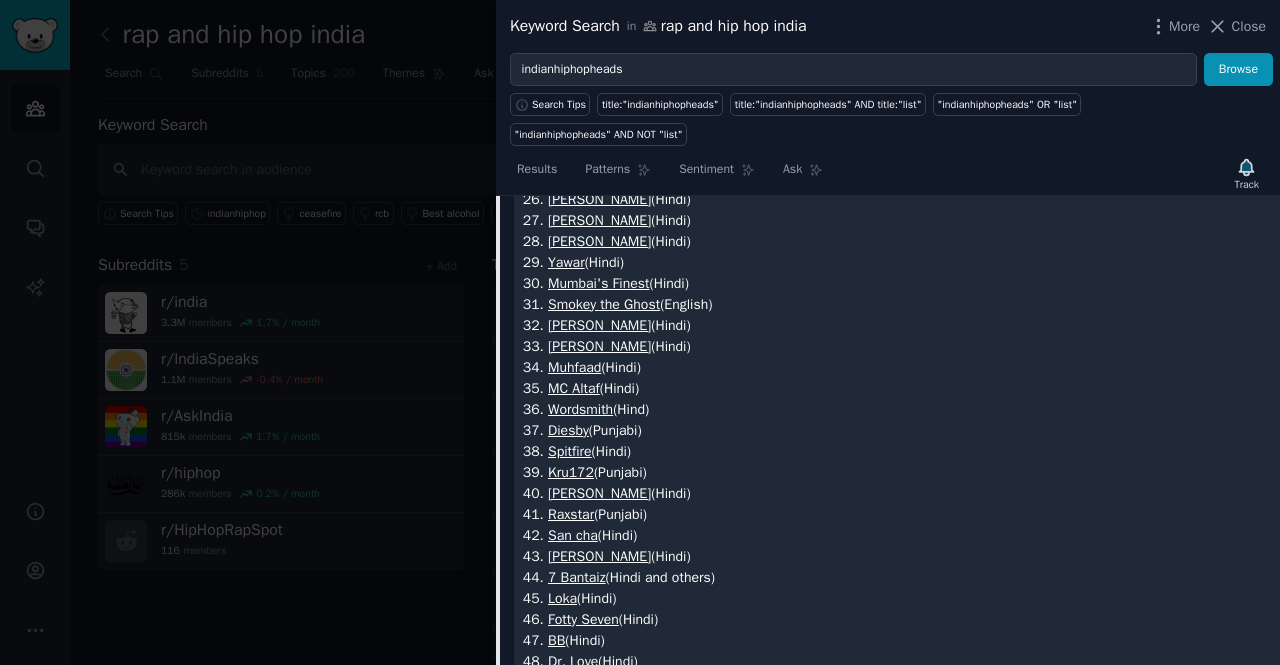 scroll, scrollTop: 1041, scrollLeft: 0, axis: vertical 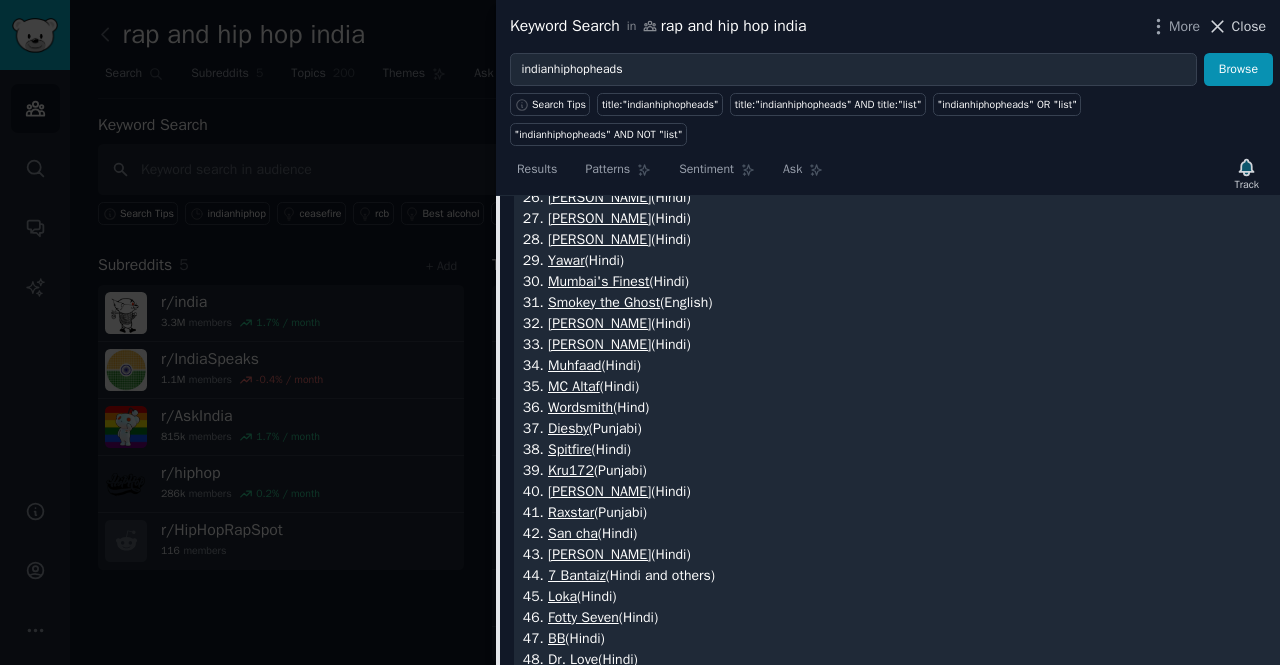 click 